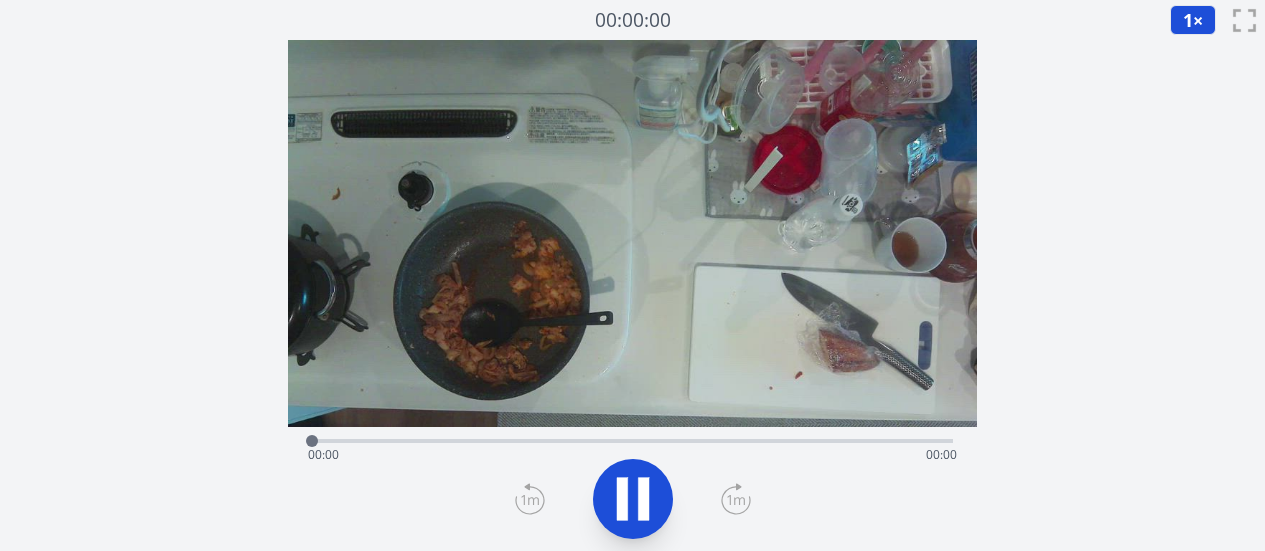 scroll, scrollTop: 0, scrollLeft: 0, axis: both 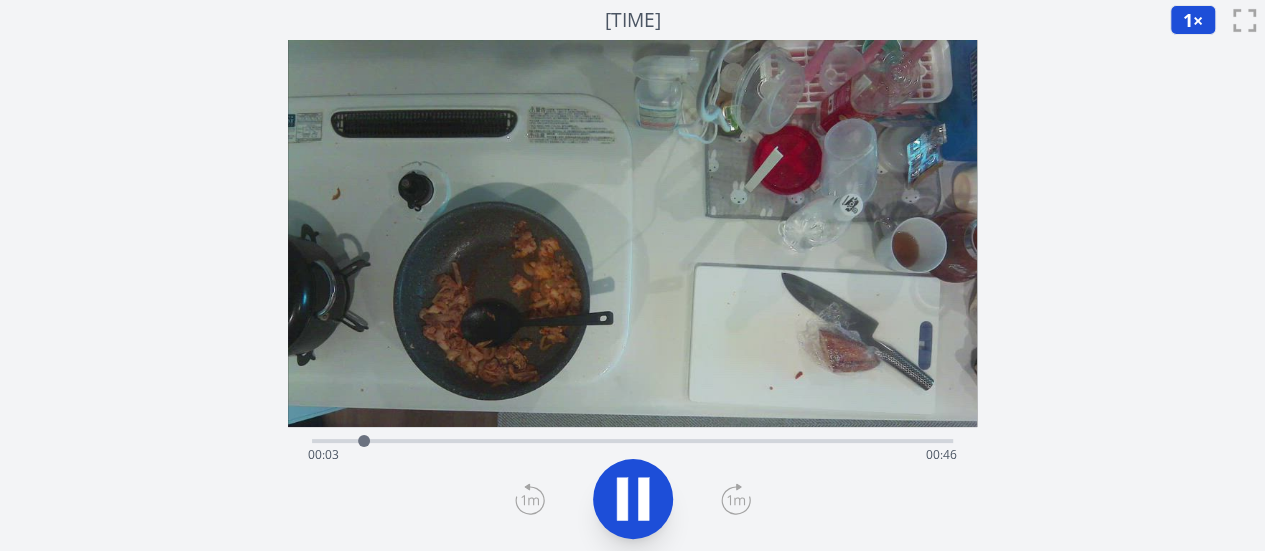 click on "Time elapsed:  [TIME]
Time remaining:  [TIME]" at bounding box center (632, 455) 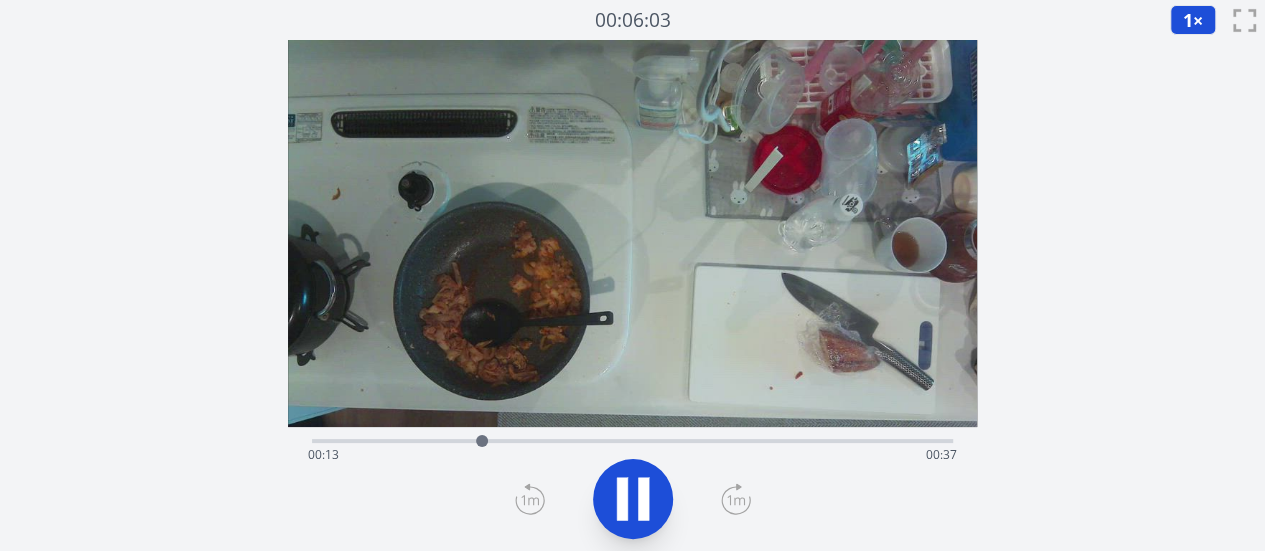 click on "Time elapsed:  [TIME]
Time remaining:  [TIME]" at bounding box center [632, 455] 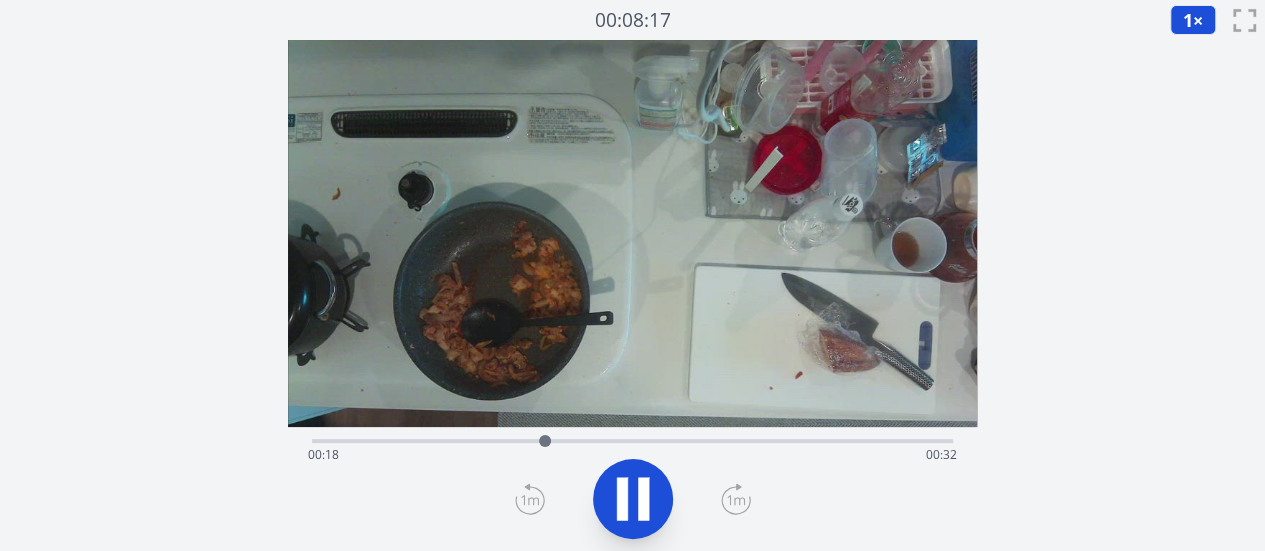 click on "Time elapsed:  [TIME]
Time remaining:  [TIME]" at bounding box center (632, 455) 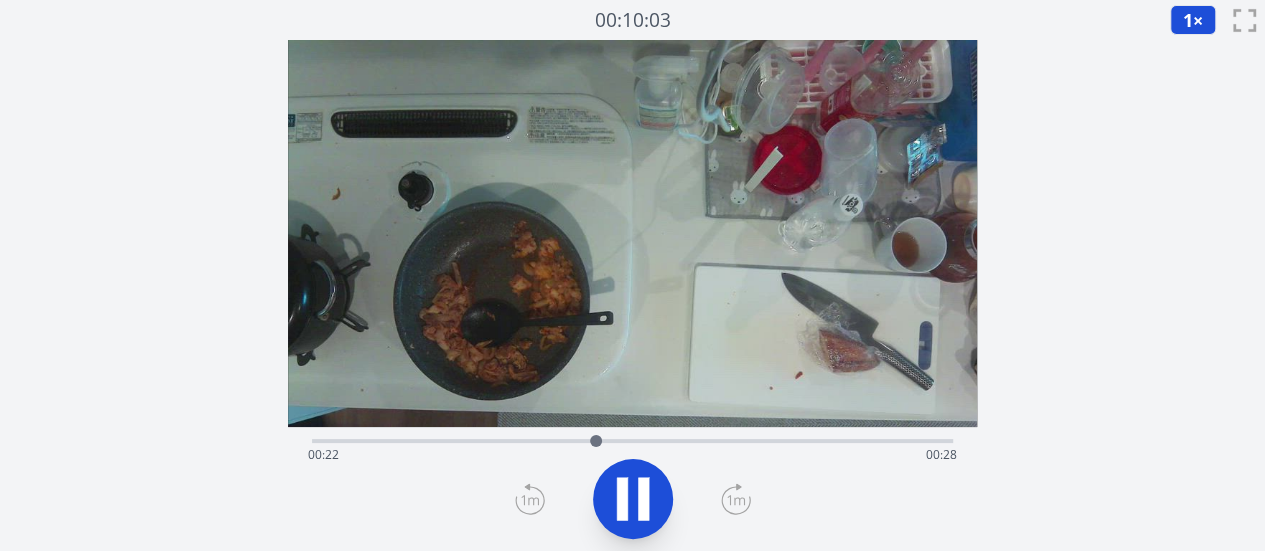click on "Time elapsed:  [TIME]
Time remaining:  [TIME]" at bounding box center [632, 455] 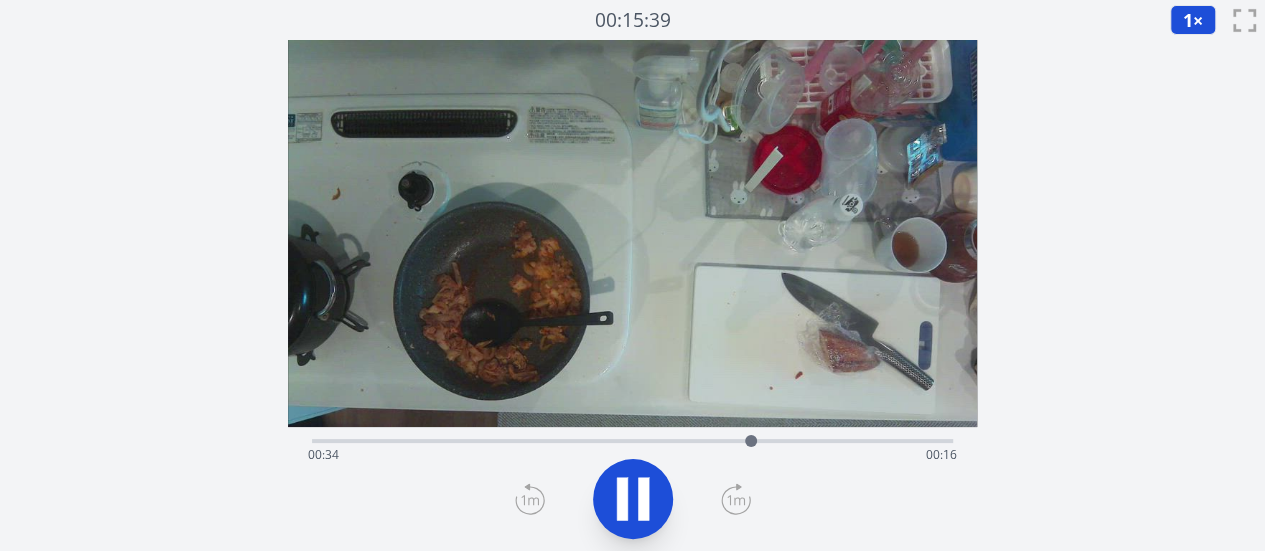 click 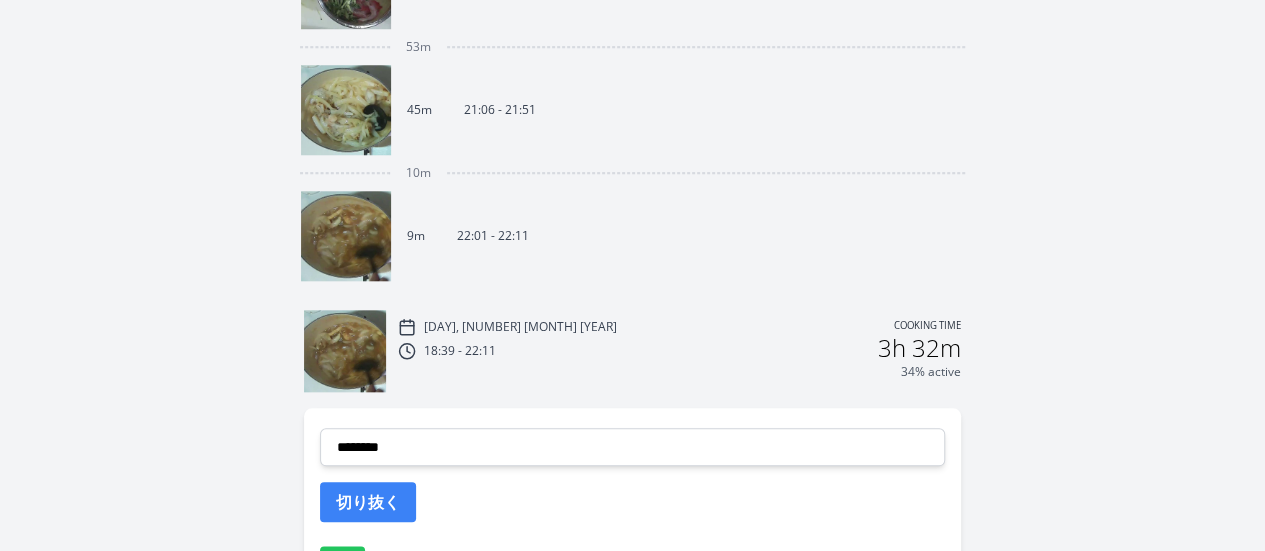 scroll, scrollTop: 889, scrollLeft: 0, axis: vertical 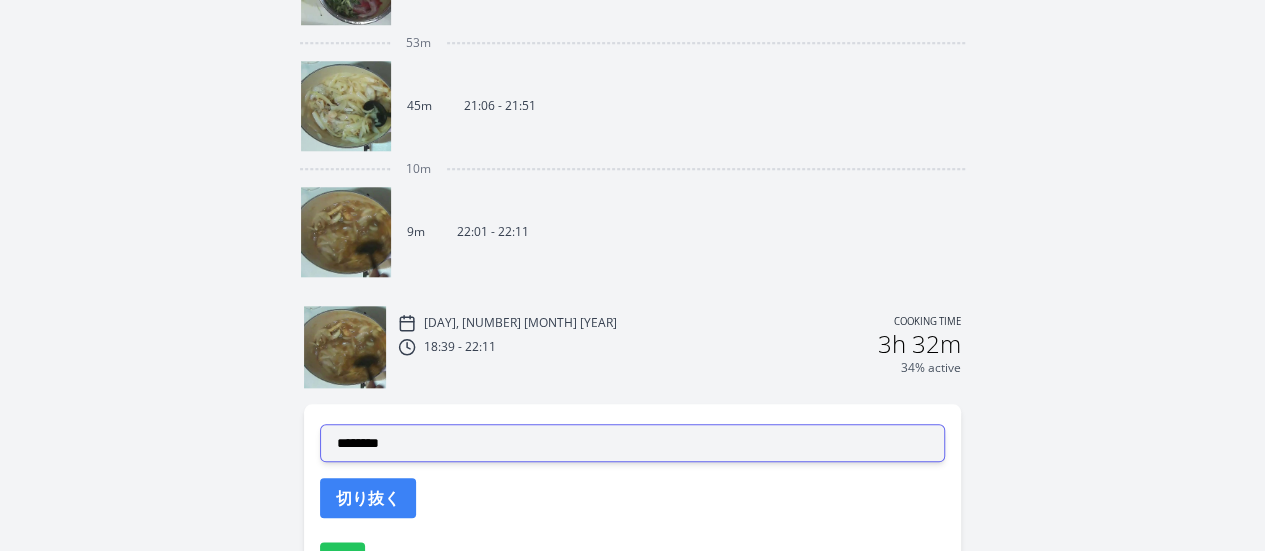 click on "**********" at bounding box center [632, 443] 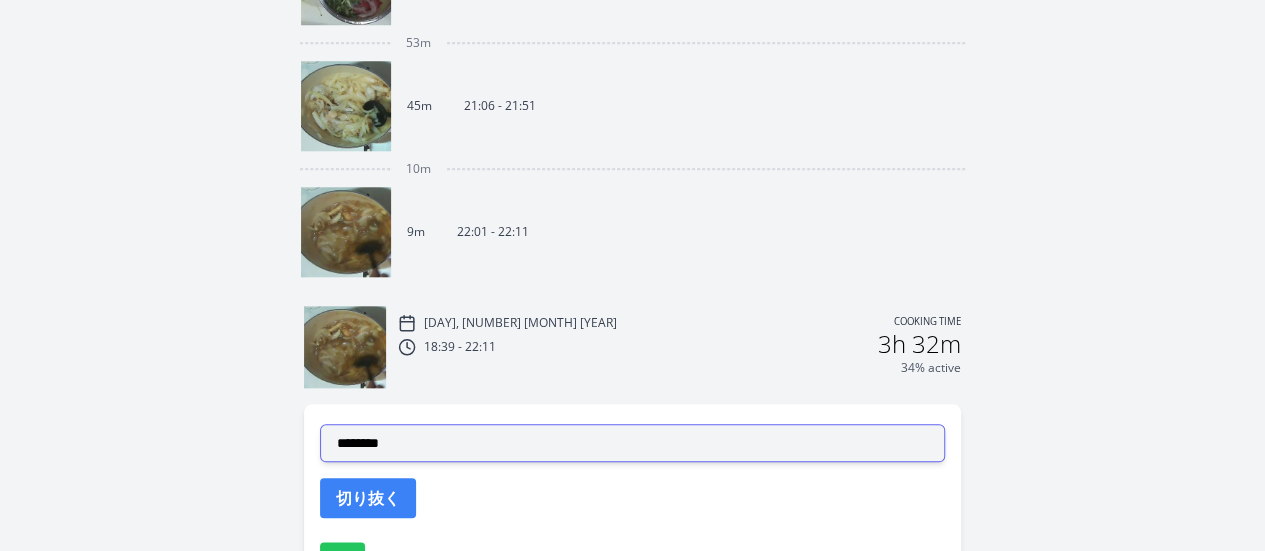 select on "**********" 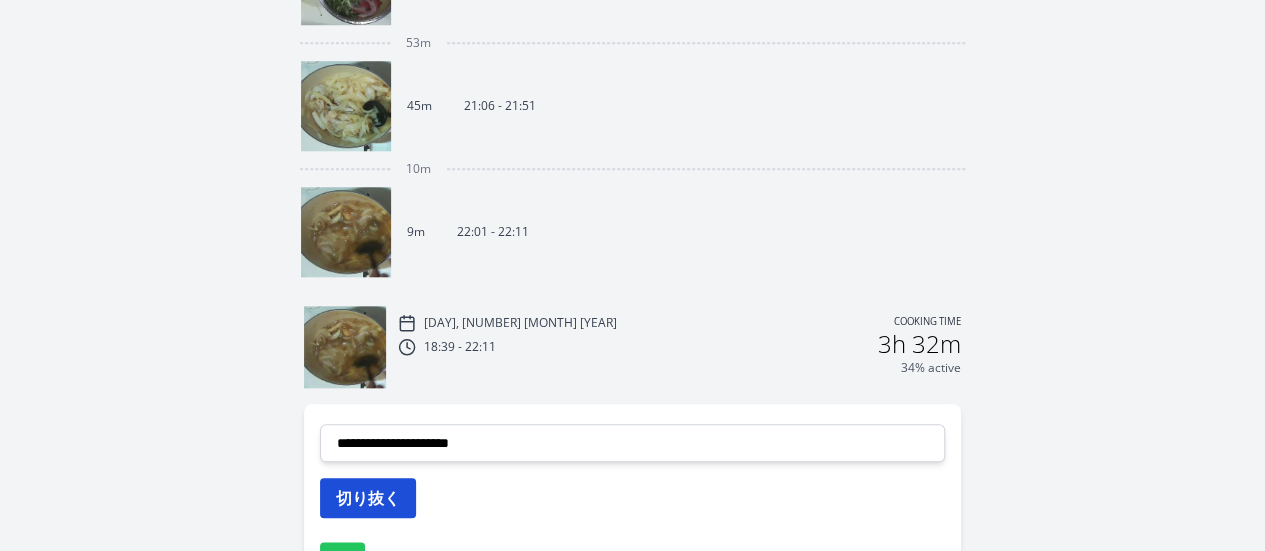 click on "切り抜く" at bounding box center (368, 498) 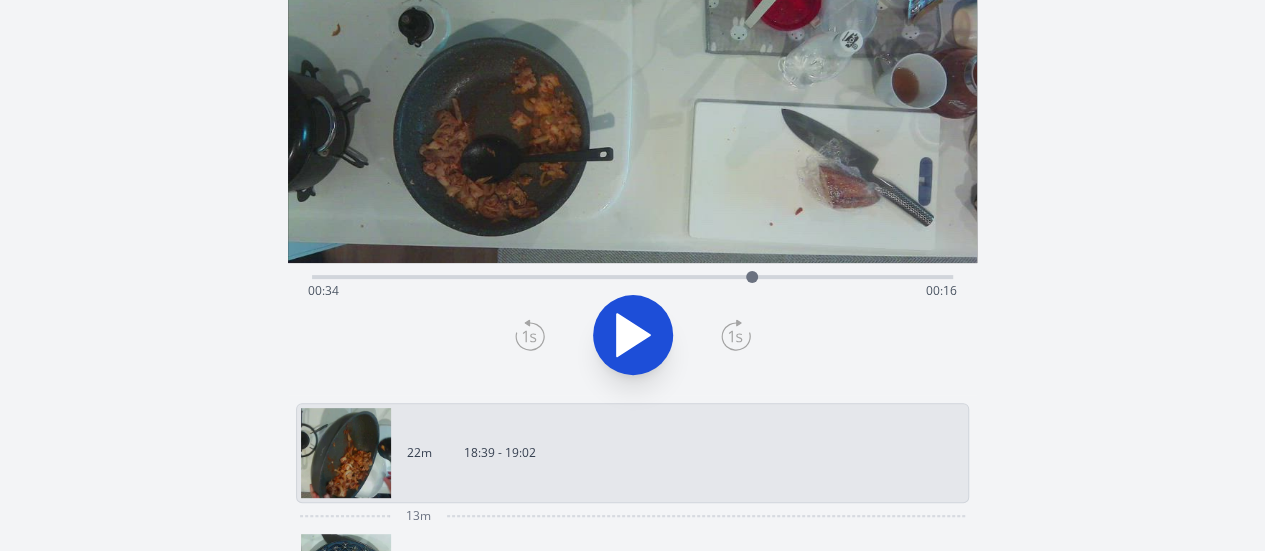 scroll, scrollTop: 163, scrollLeft: 0, axis: vertical 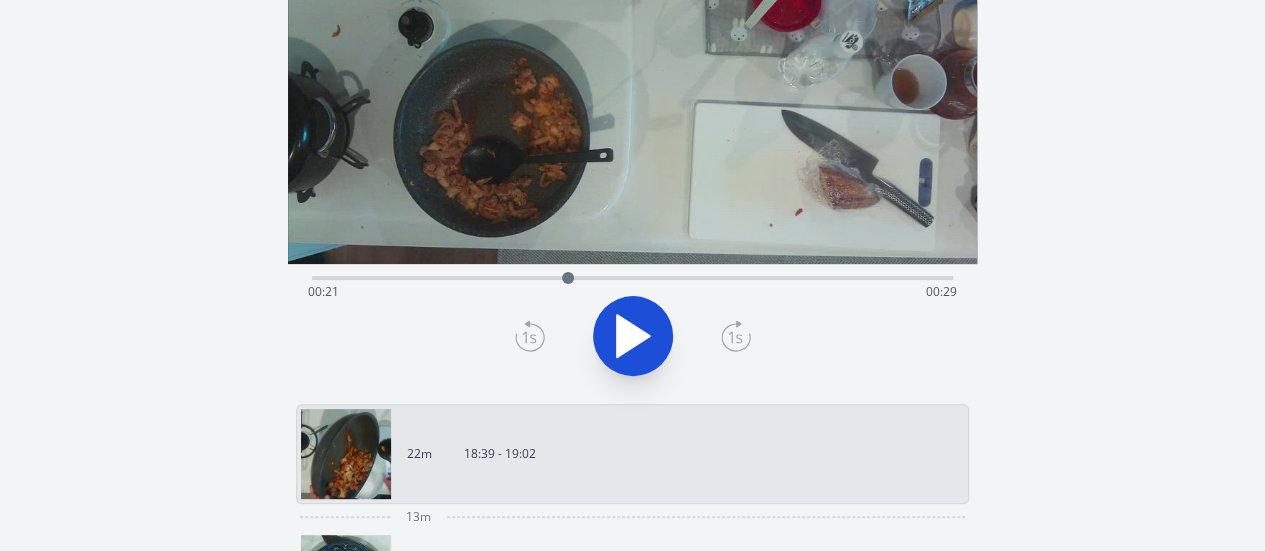 drag, startPoint x: 750, startPoint y: 276, endPoint x: 567, endPoint y: 285, distance: 183.22118 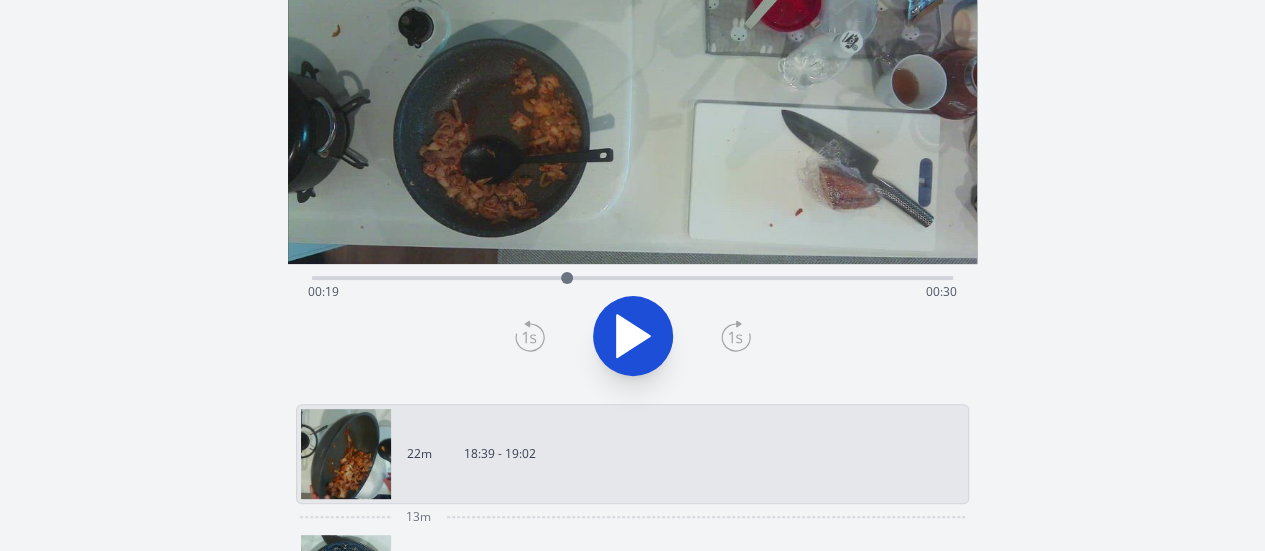 click 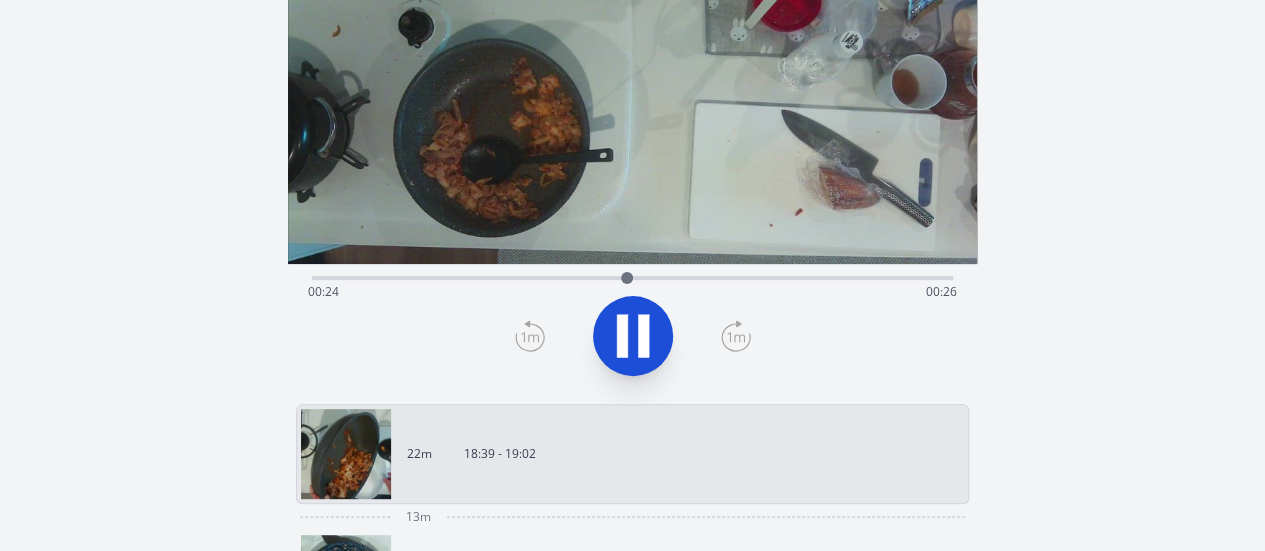 click 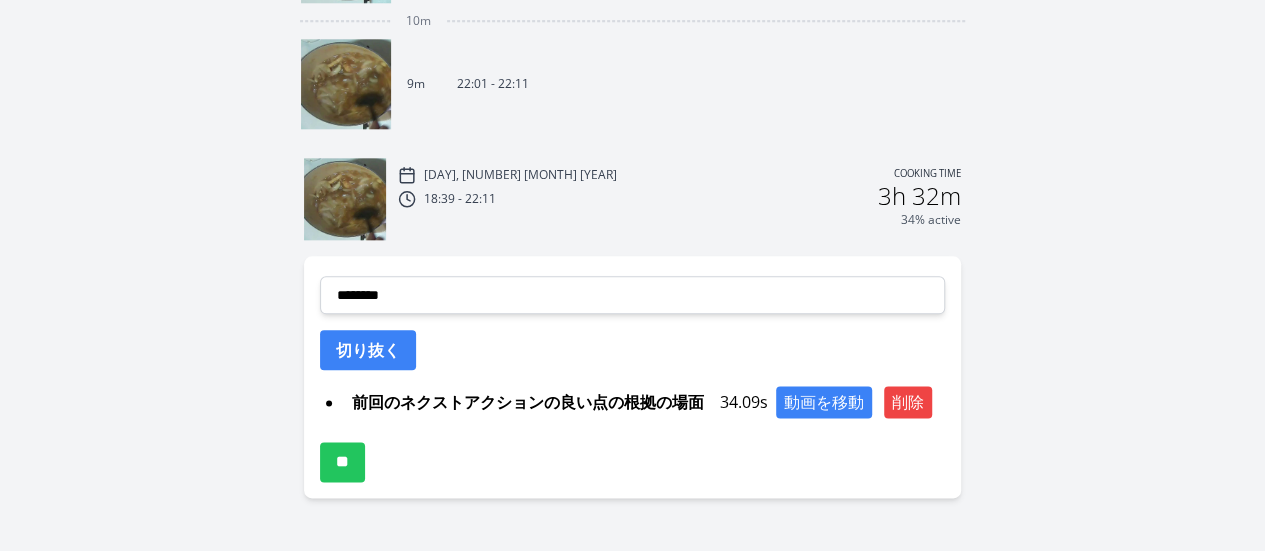 scroll, scrollTop: 1073, scrollLeft: 0, axis: vertical 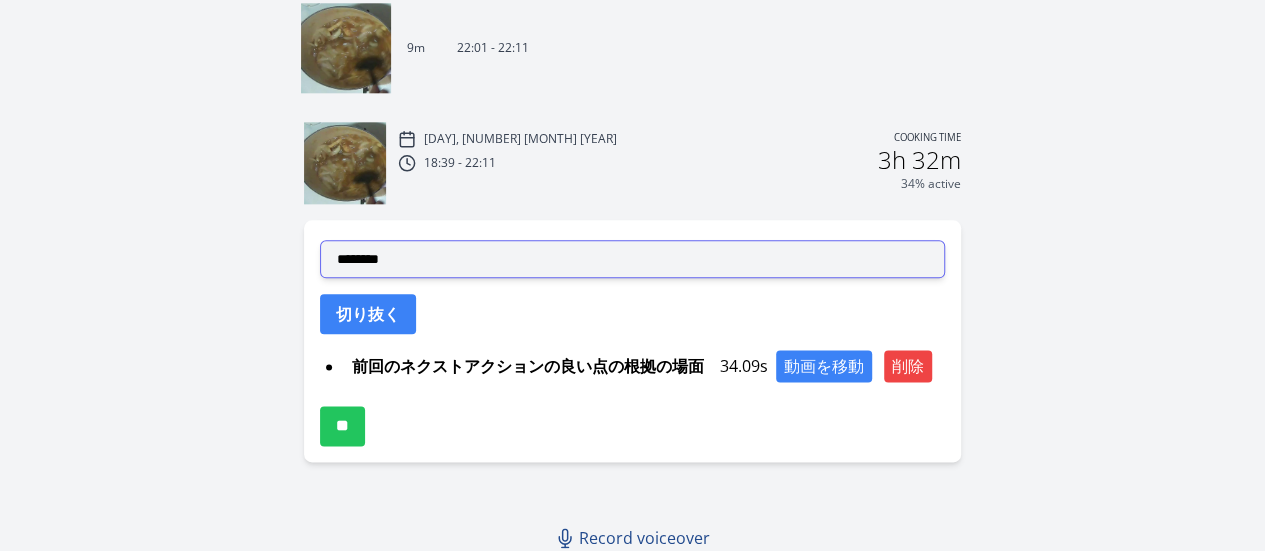 click on "**********" at bounding box center (632, 259) 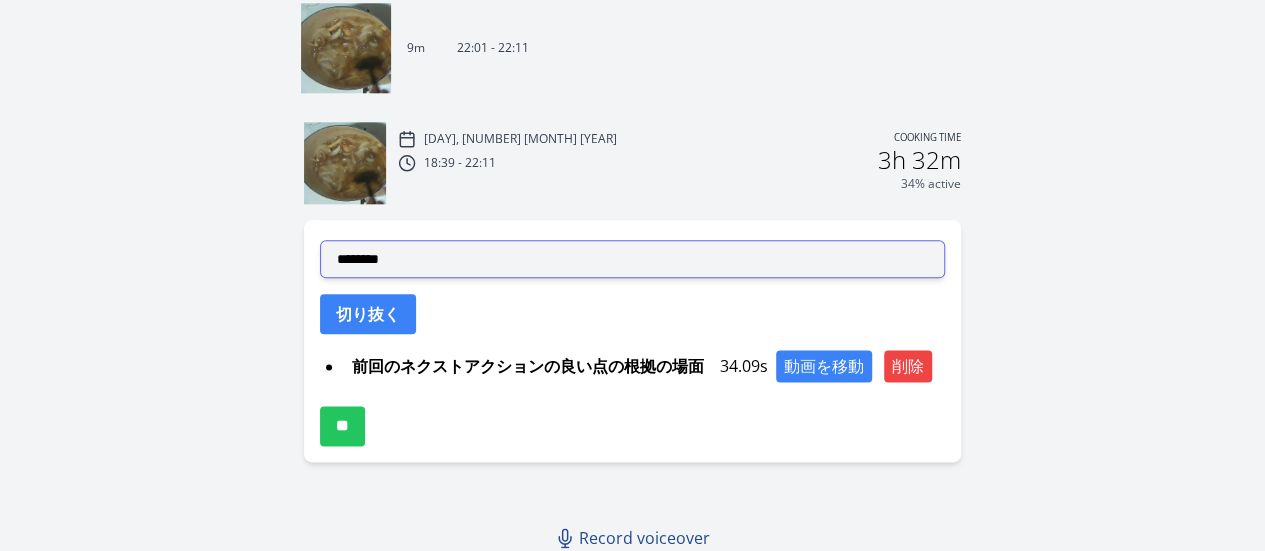 select on "**********" 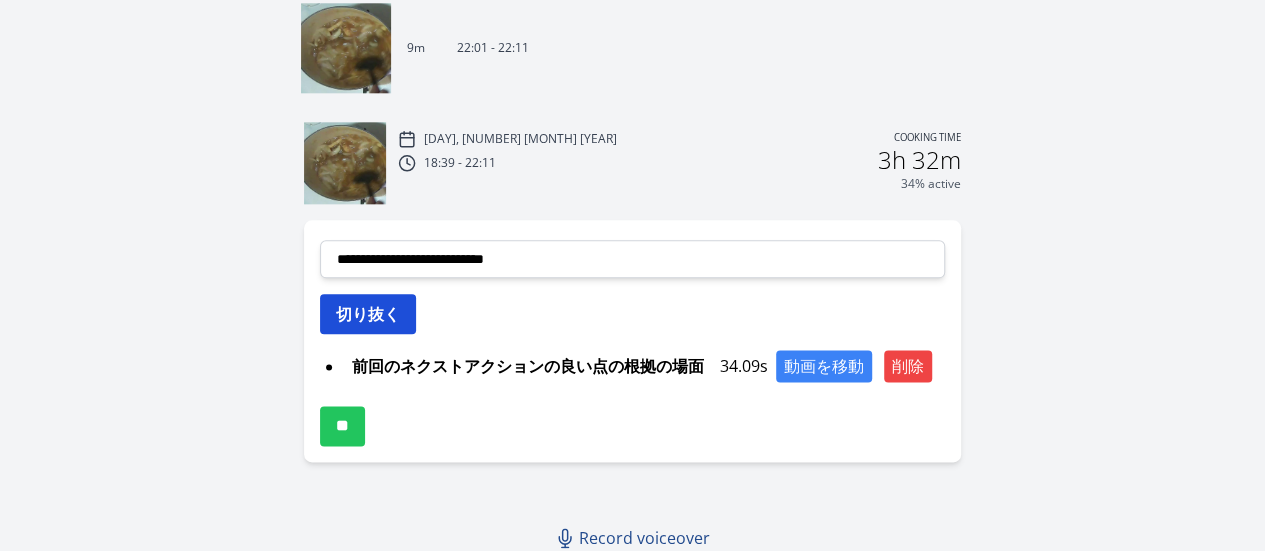 click on "切り抜く" at bounding box center [368, 314] 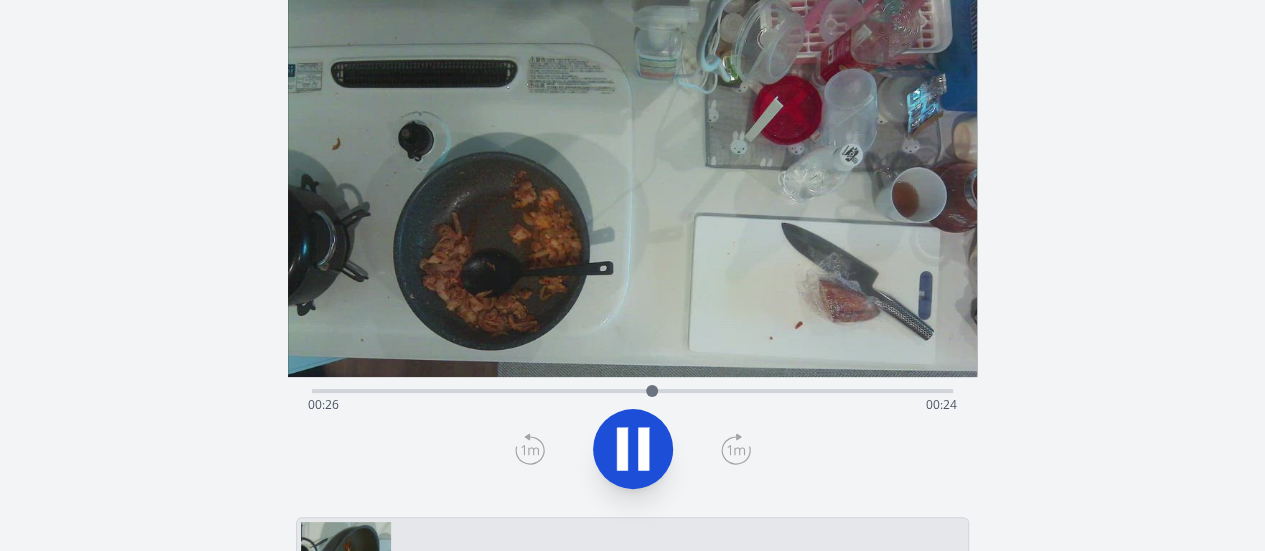 scroll, scrollTop: 0, scrollLeft: 0, axis: both 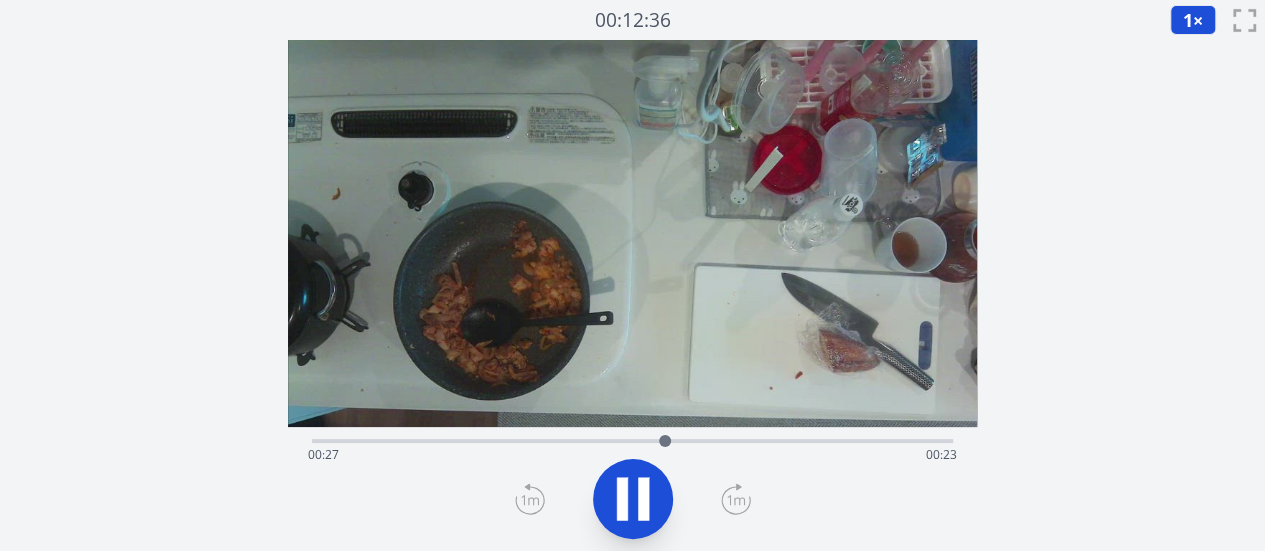 click on "Time elapsed:  [TIME]
Time remaining:  [TIME]" at bounding box center (632, 439) 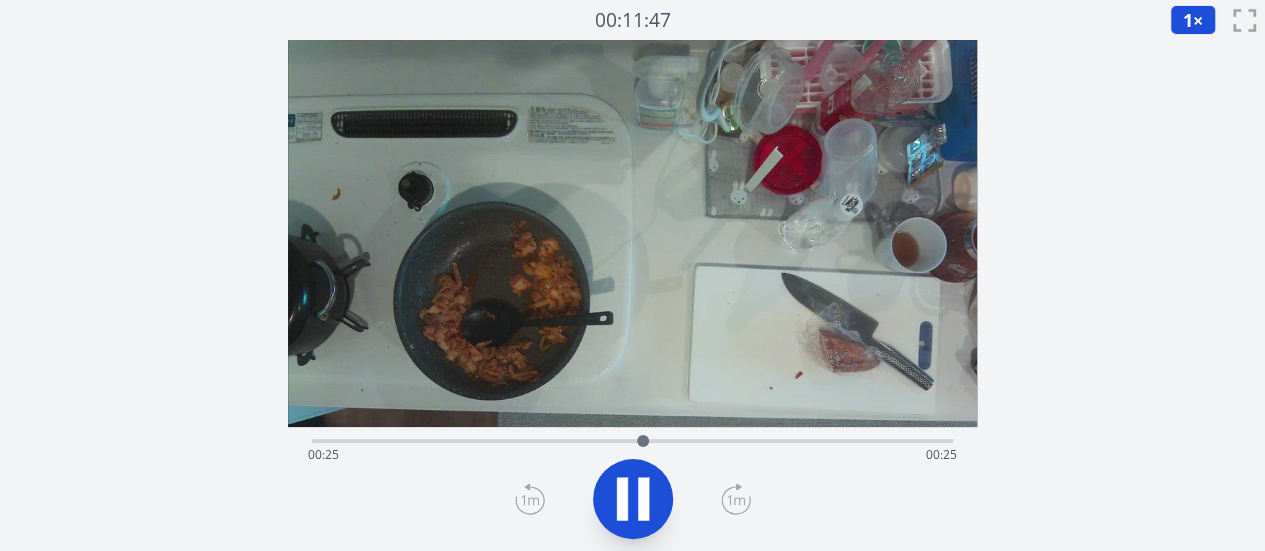 click 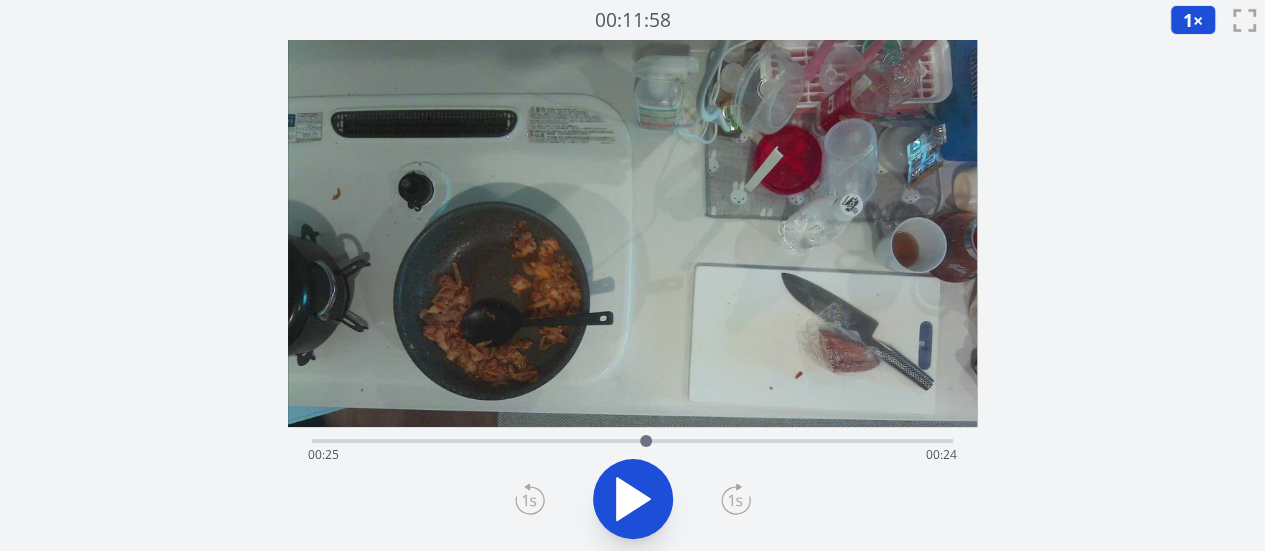 click 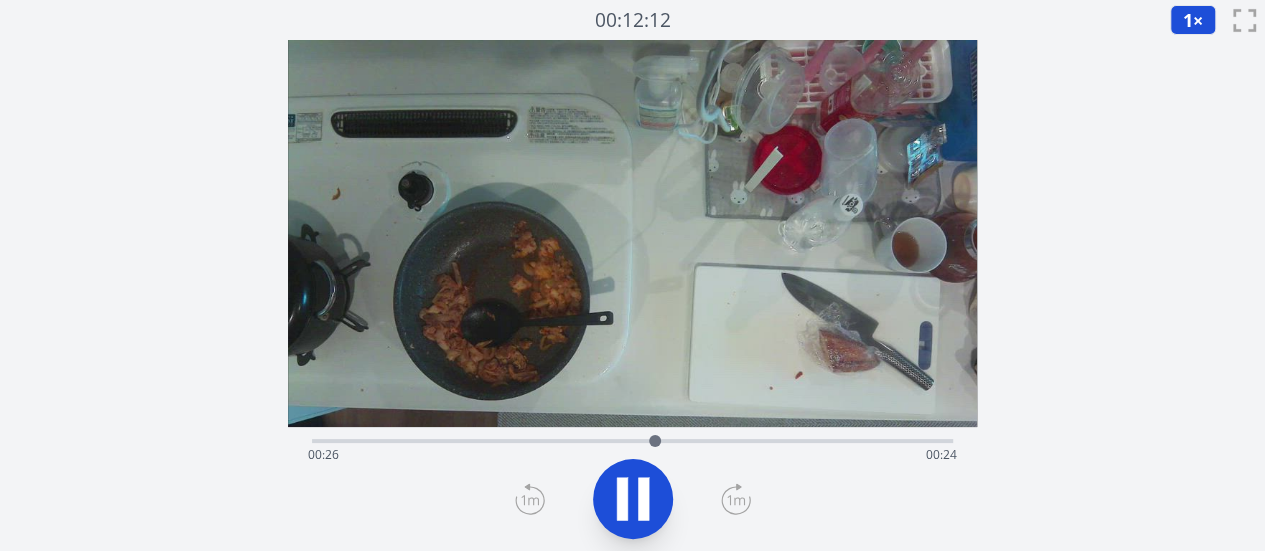 click 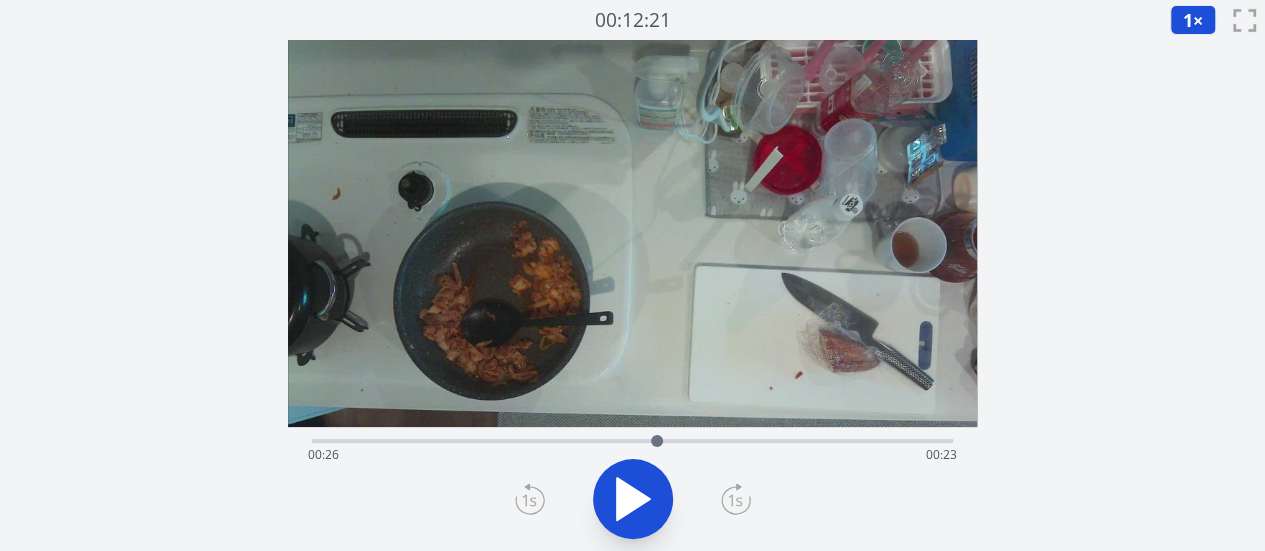 click 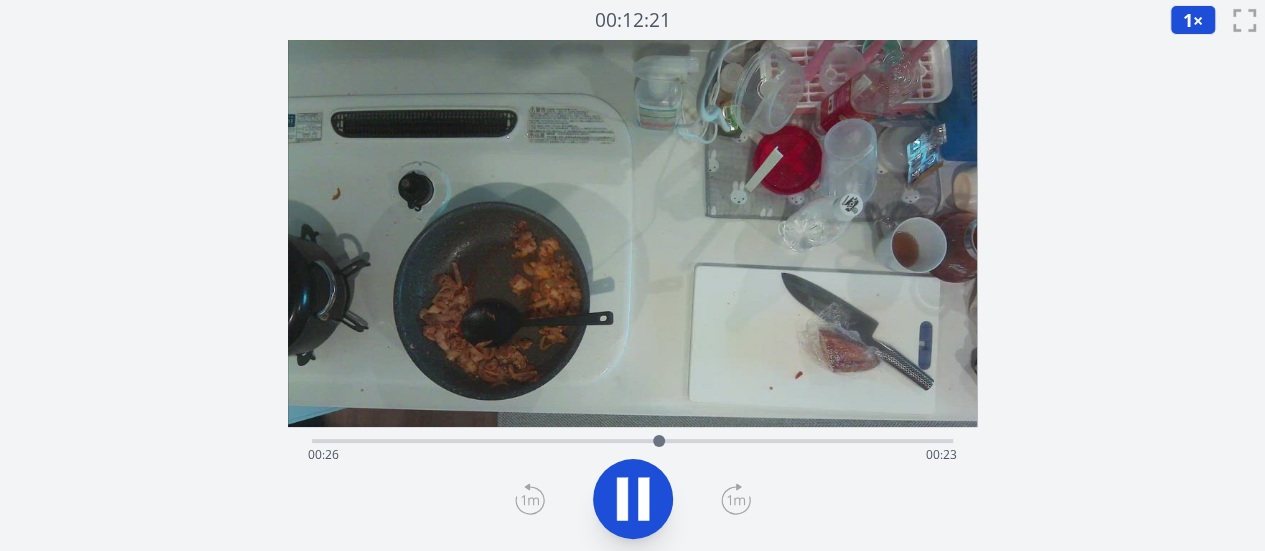 click 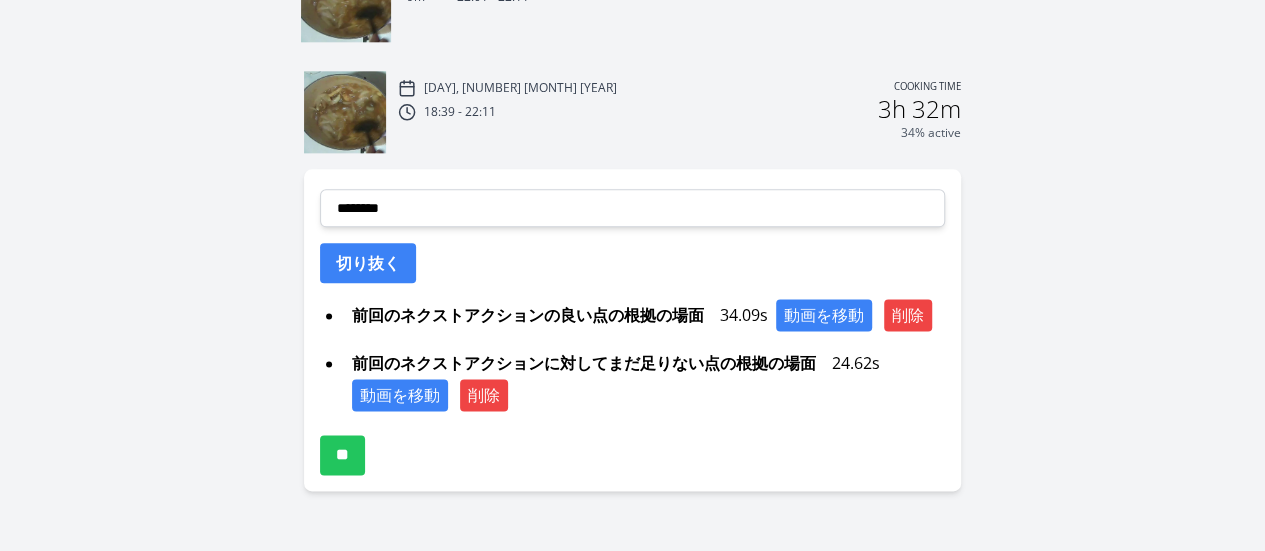 scroll, scrollTop: 1153, scrollLeft: 0, axis: vertical 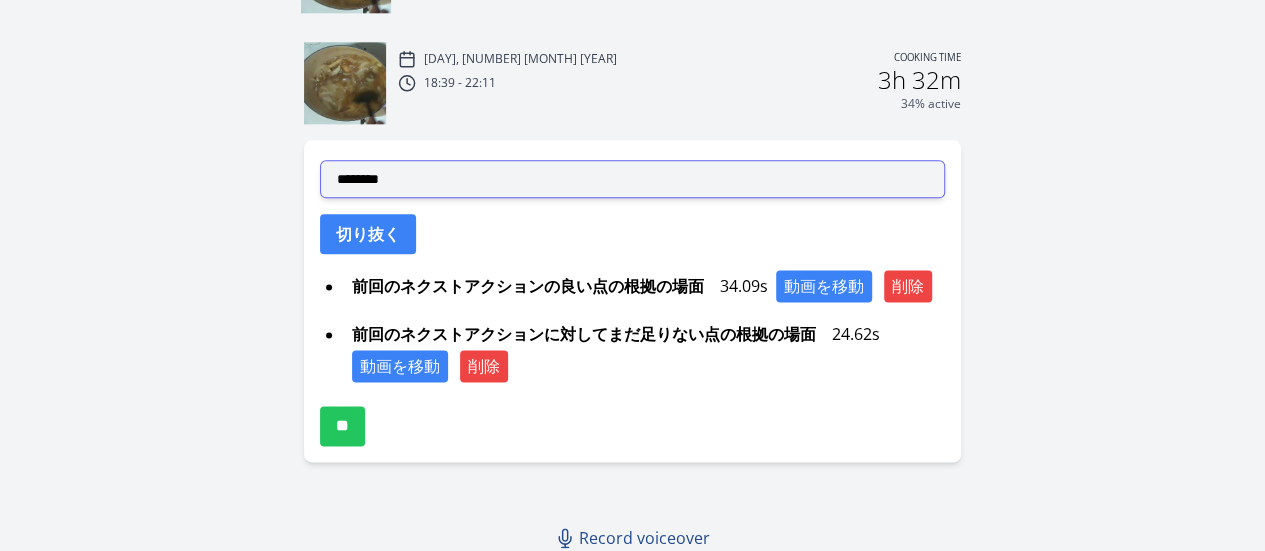click on "**********" at bounding box center [632, 179] 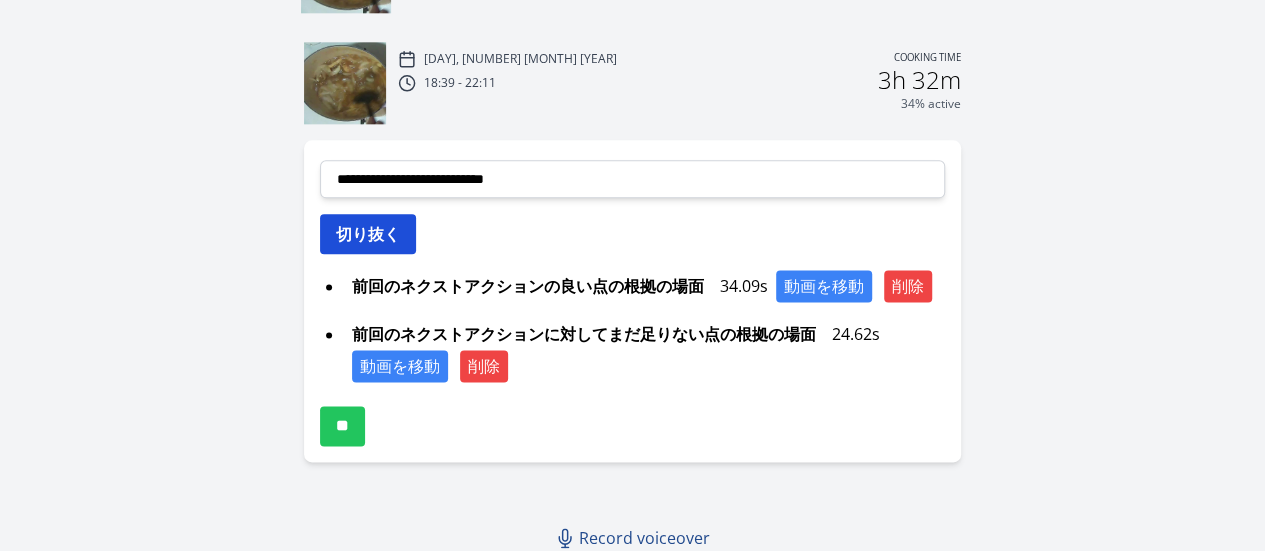 click on "切り抜く" at bounding box center [368, 234] 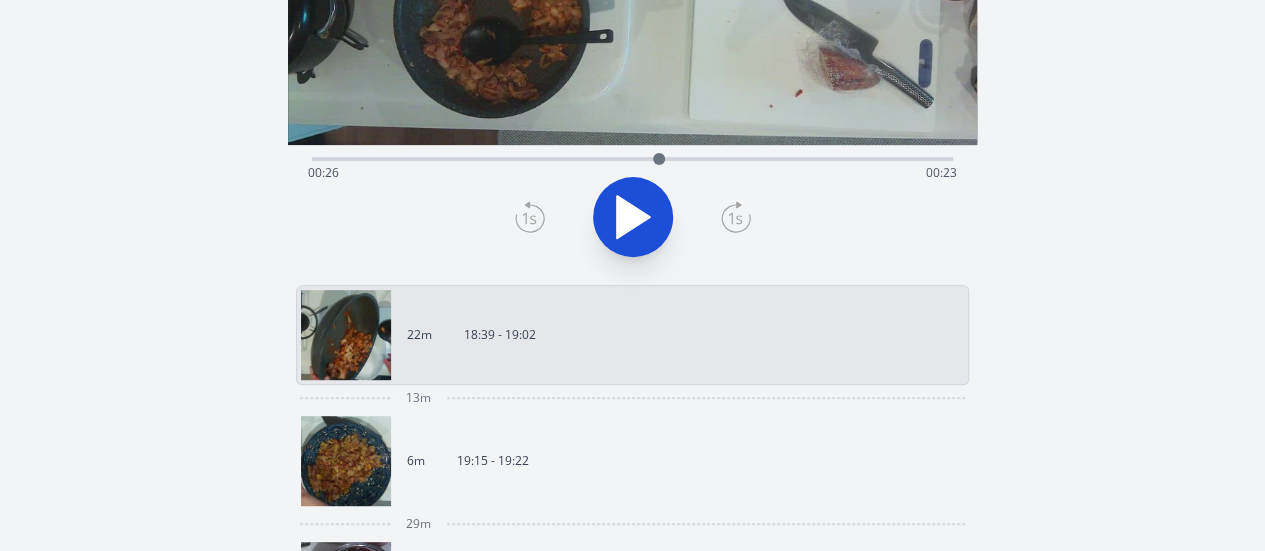 scroll, scrollTop: 241, scrollLeft: 0, axis: vertical 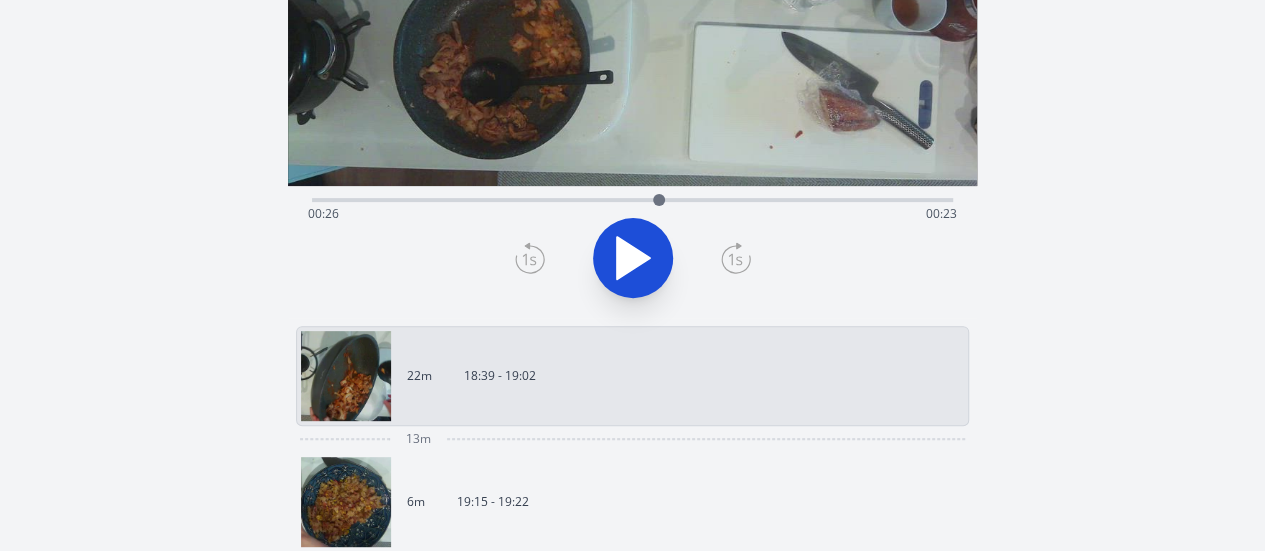 click 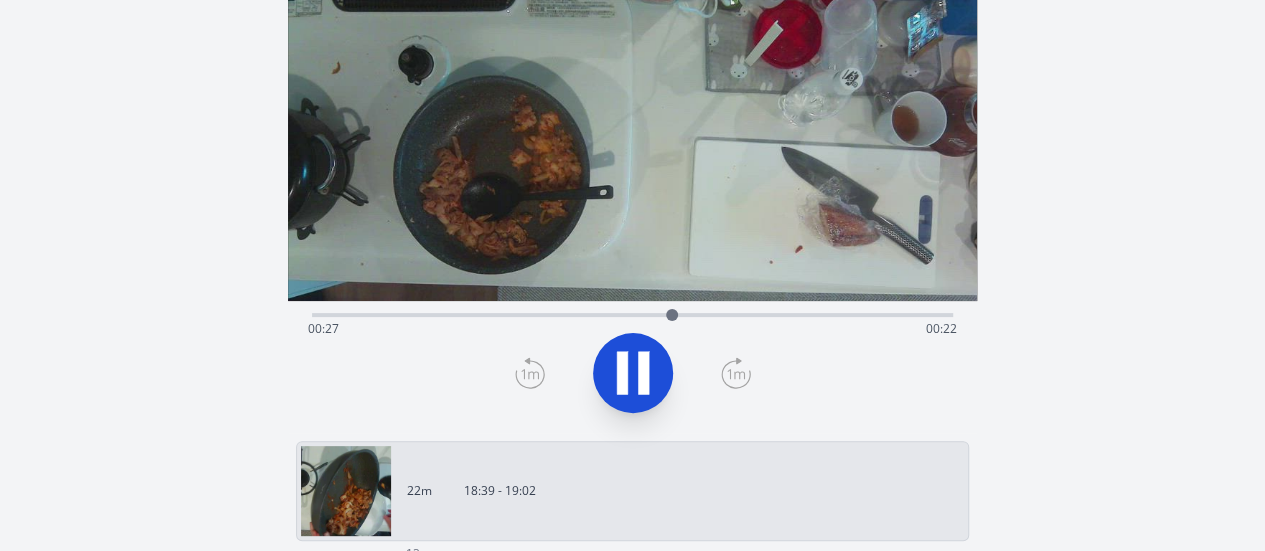 scroll, scrollTop: 123, scrollLeft: 0, axis: vertical 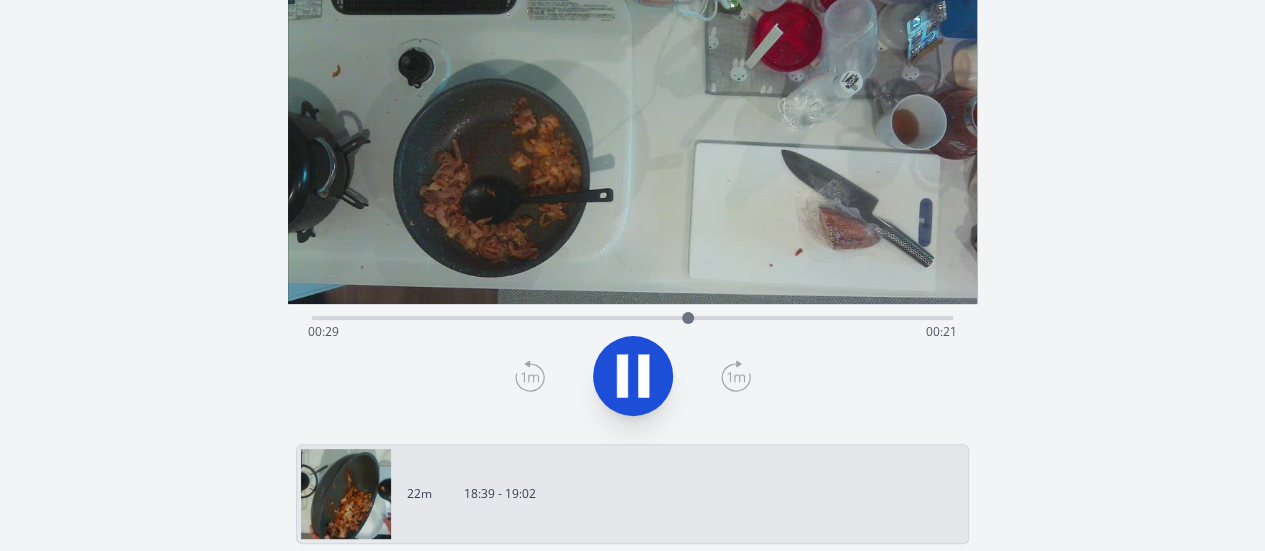 click 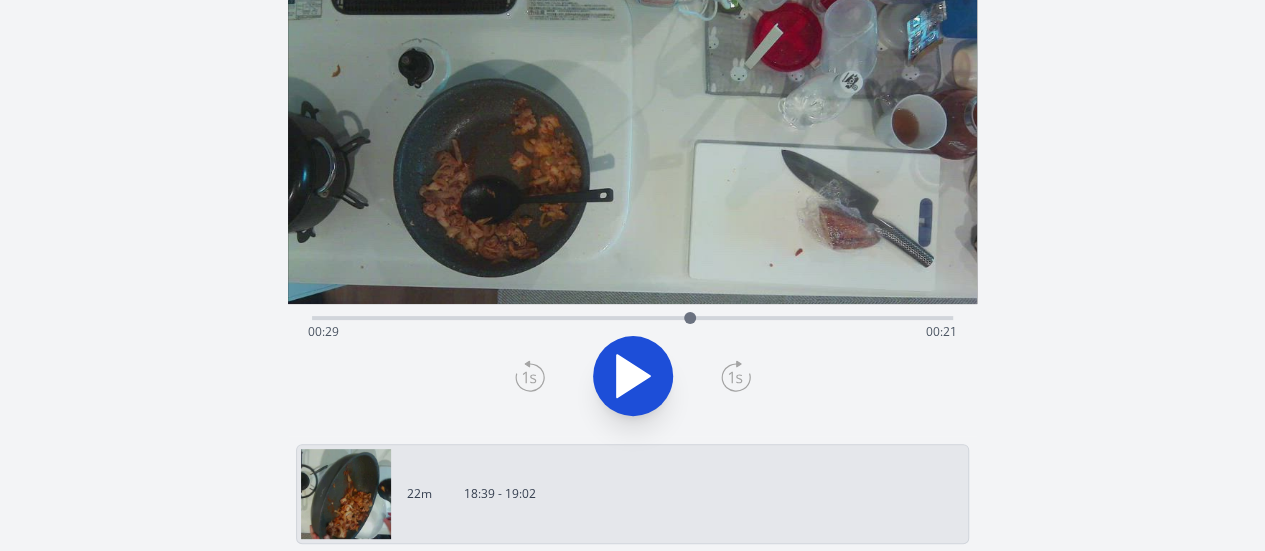 click on "Time elapsed:  [TIME]
Time remaining:  [TIME]" at bounding box center (632, 316) 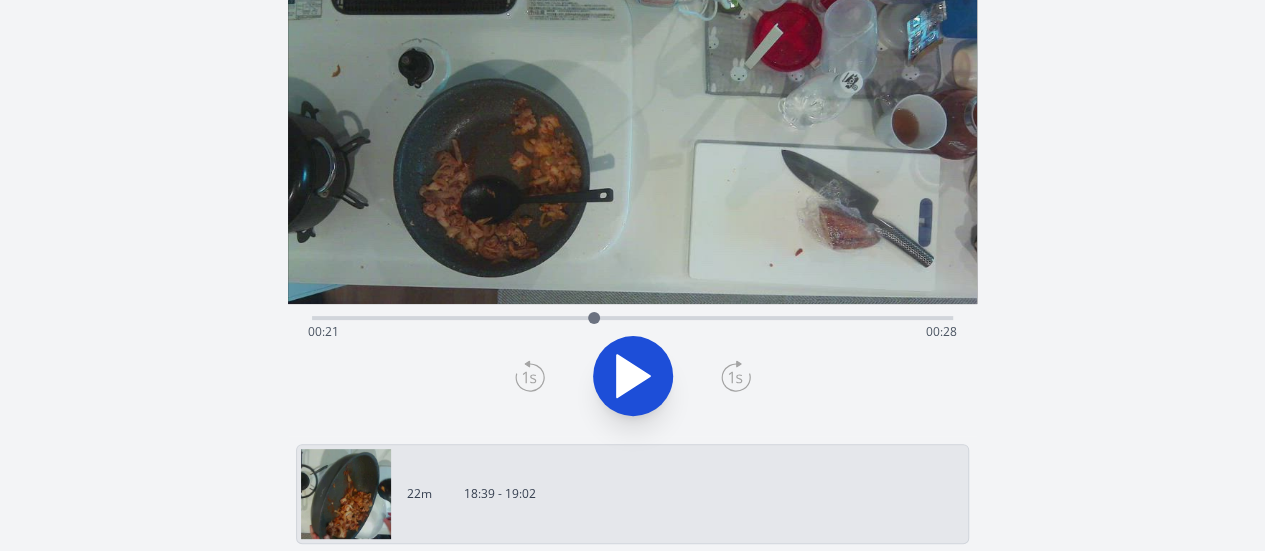 click 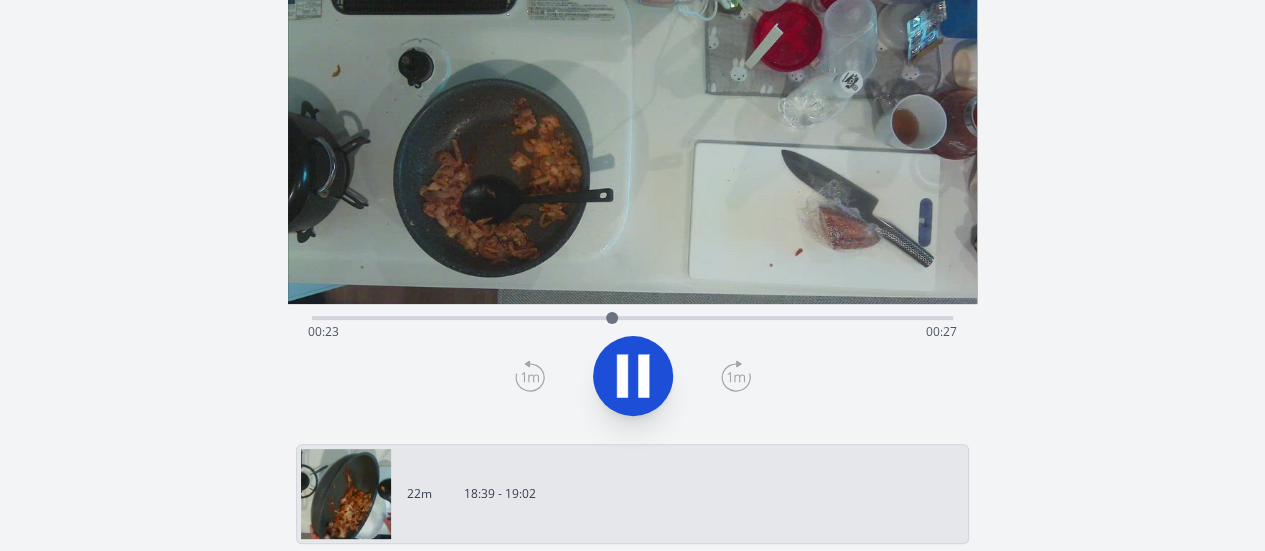 click at bounding box center (612, 318) 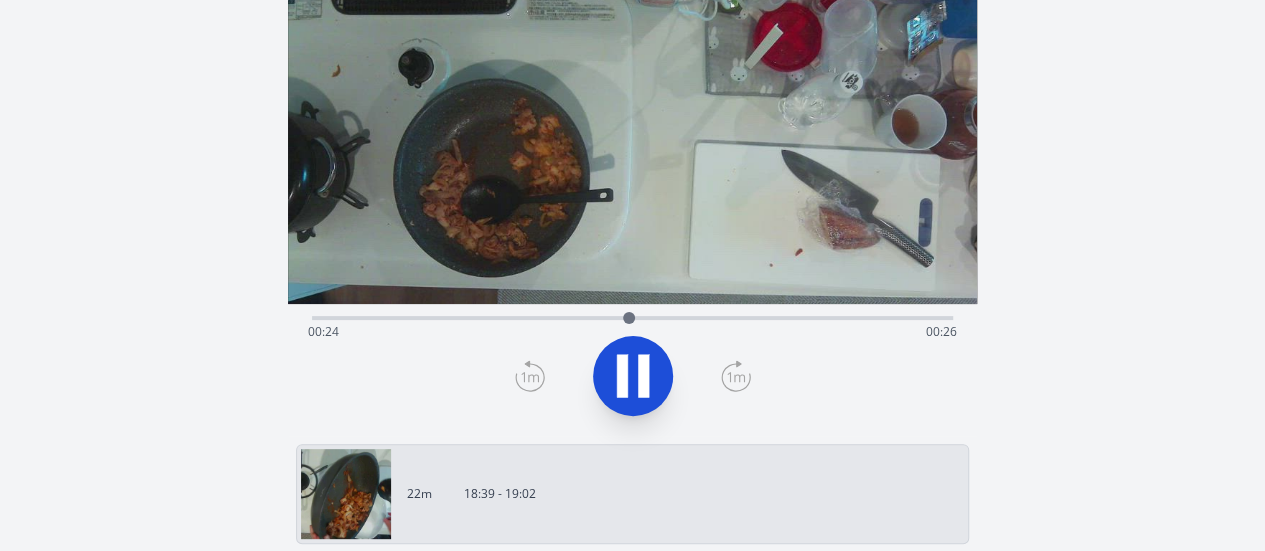 click 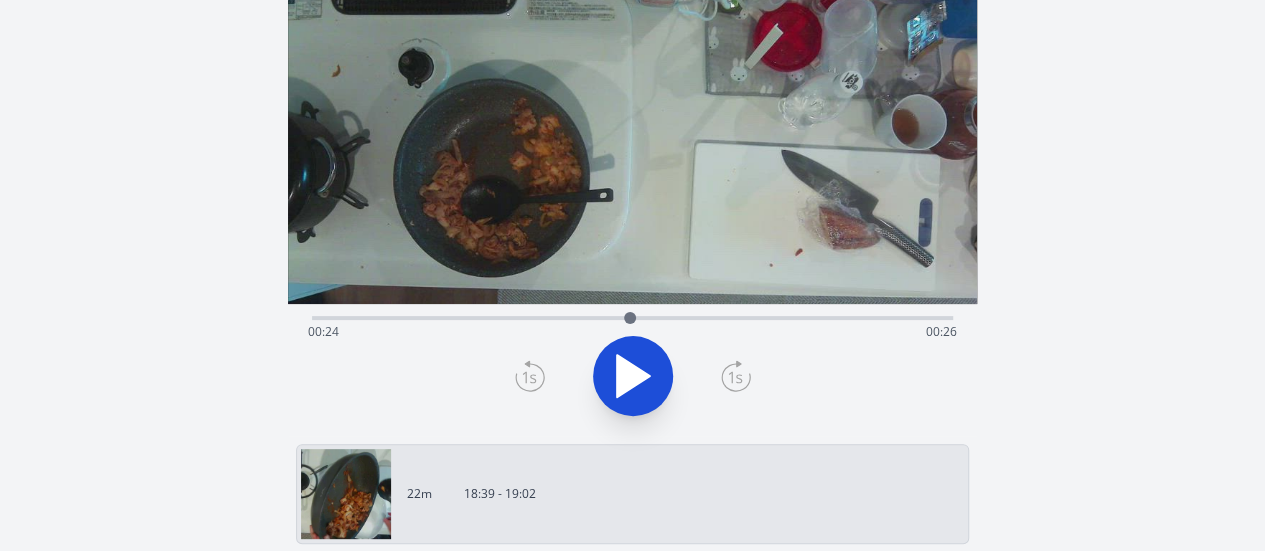 click 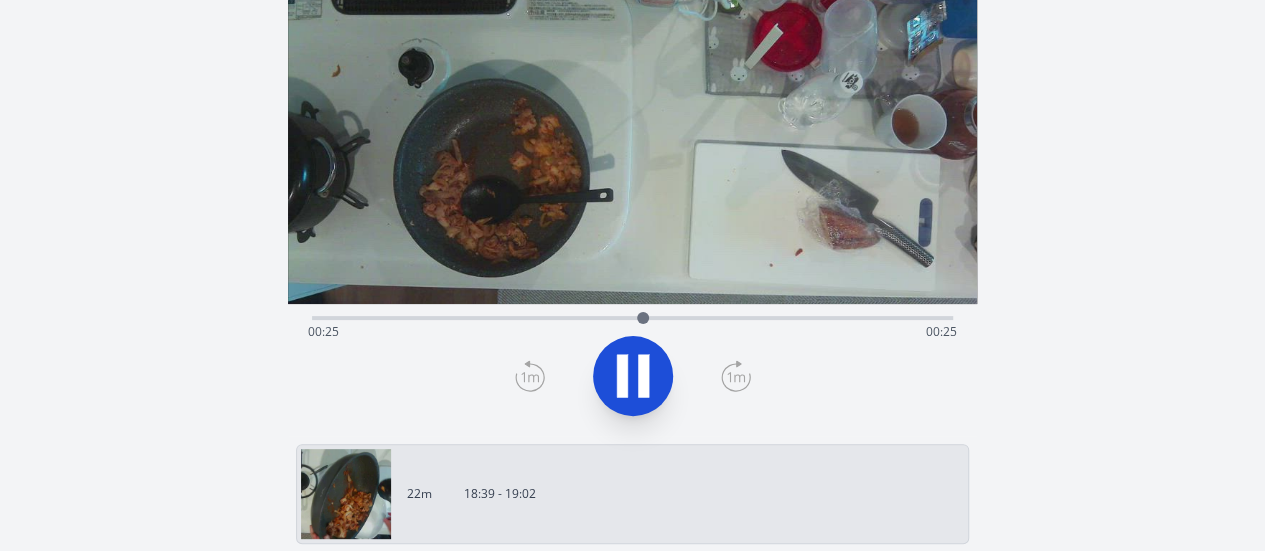click 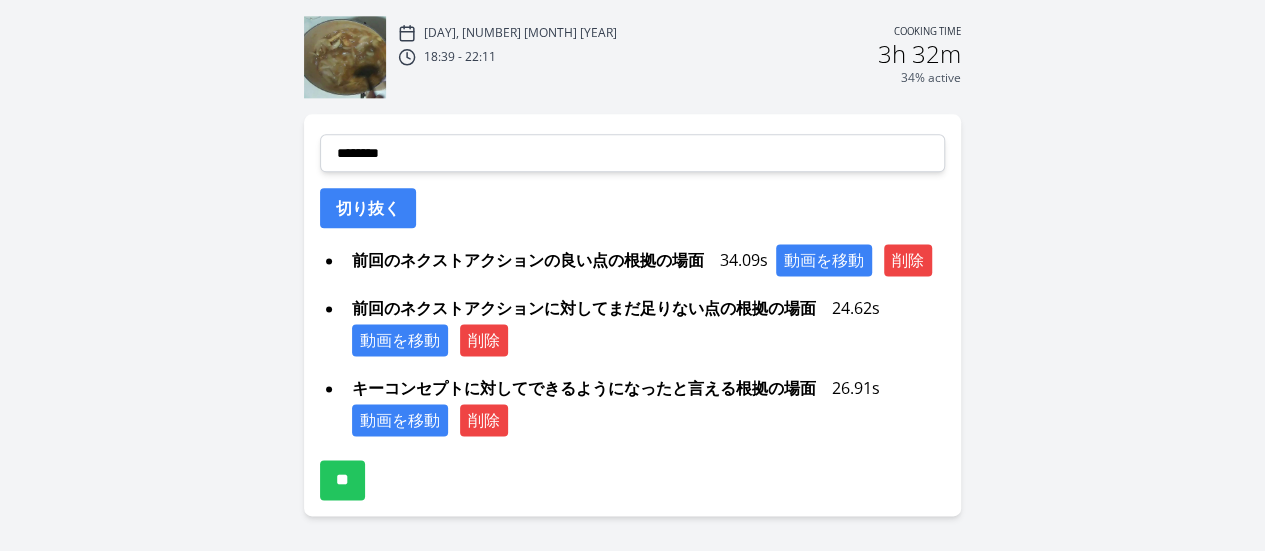 scroll, scrollTop: 1233, scrollLeft: 0, axis: vertical 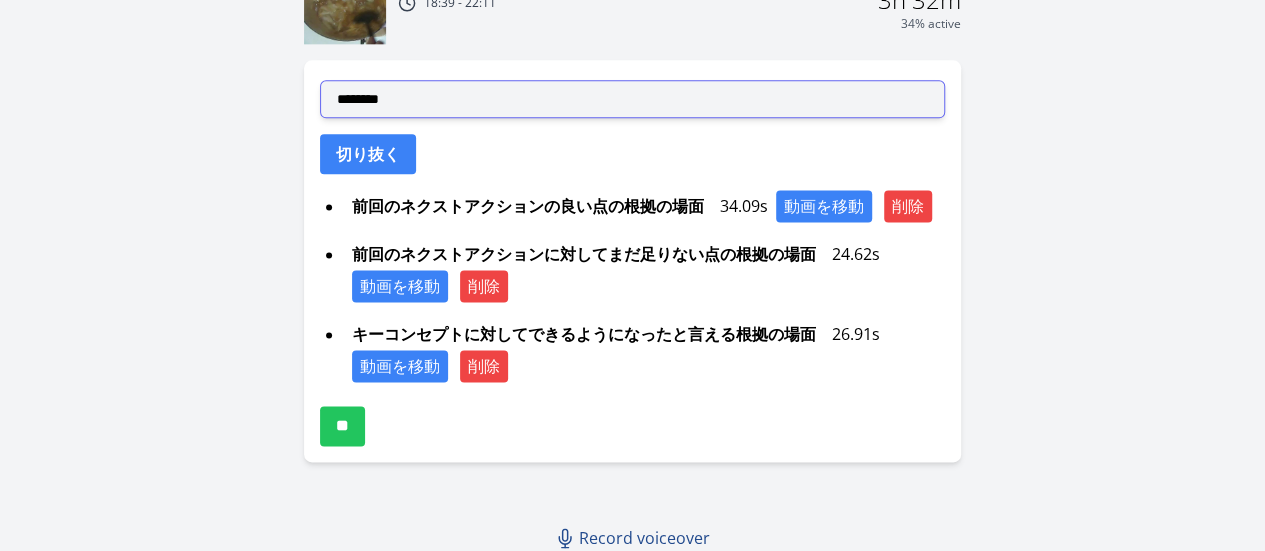 click on "**********" at bounding box center (632, 99) 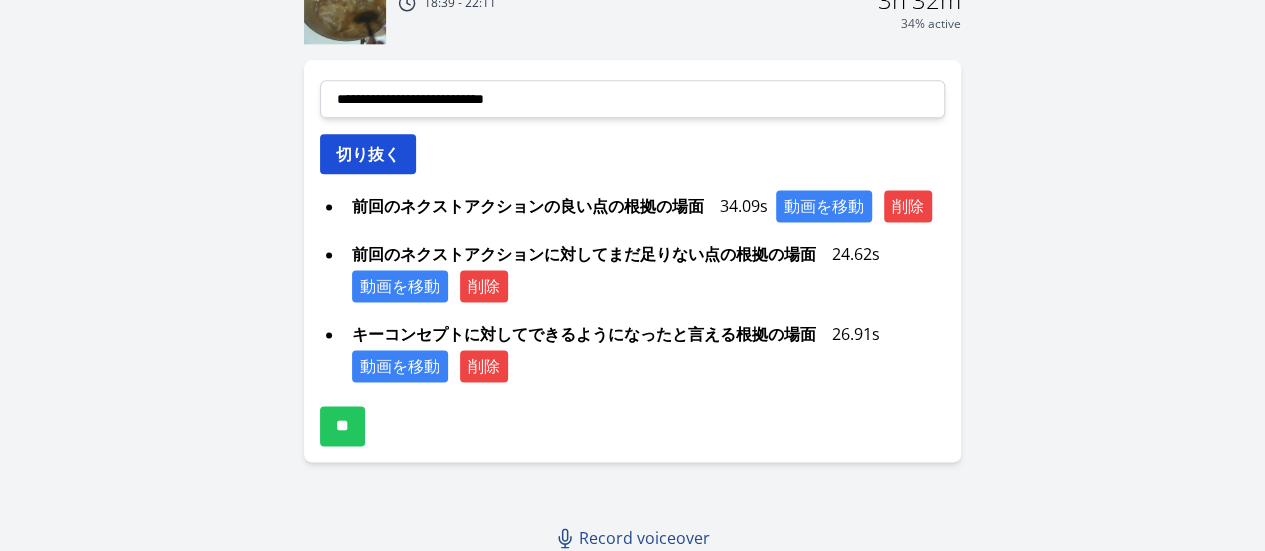 click on "切り抜く" at bounding box center (368, 154) 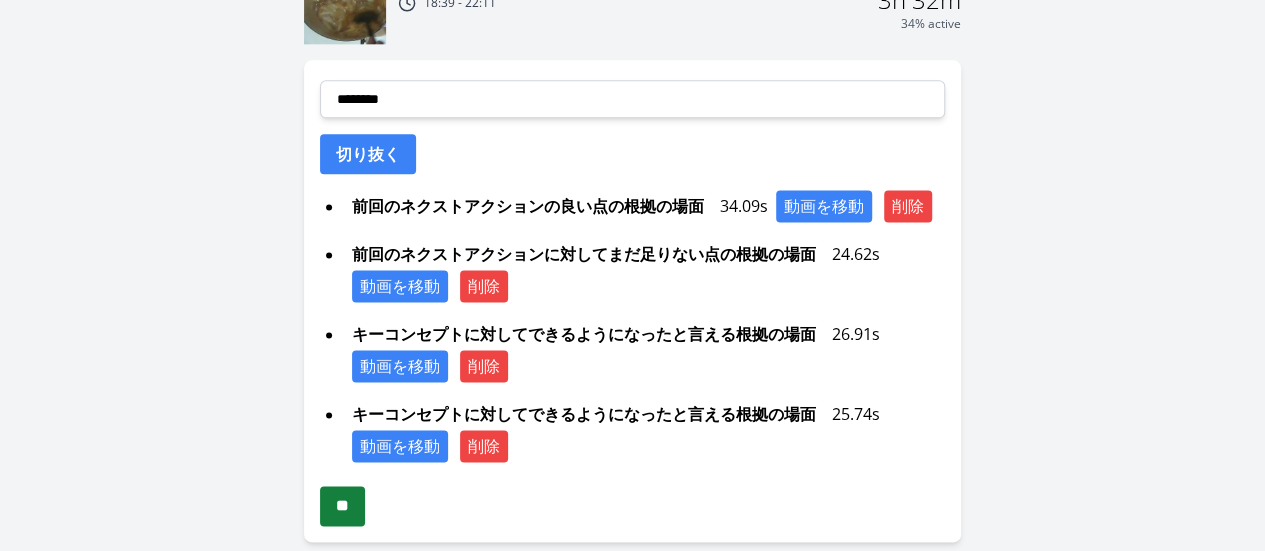 click on "**" at bounding box center [342, 506] 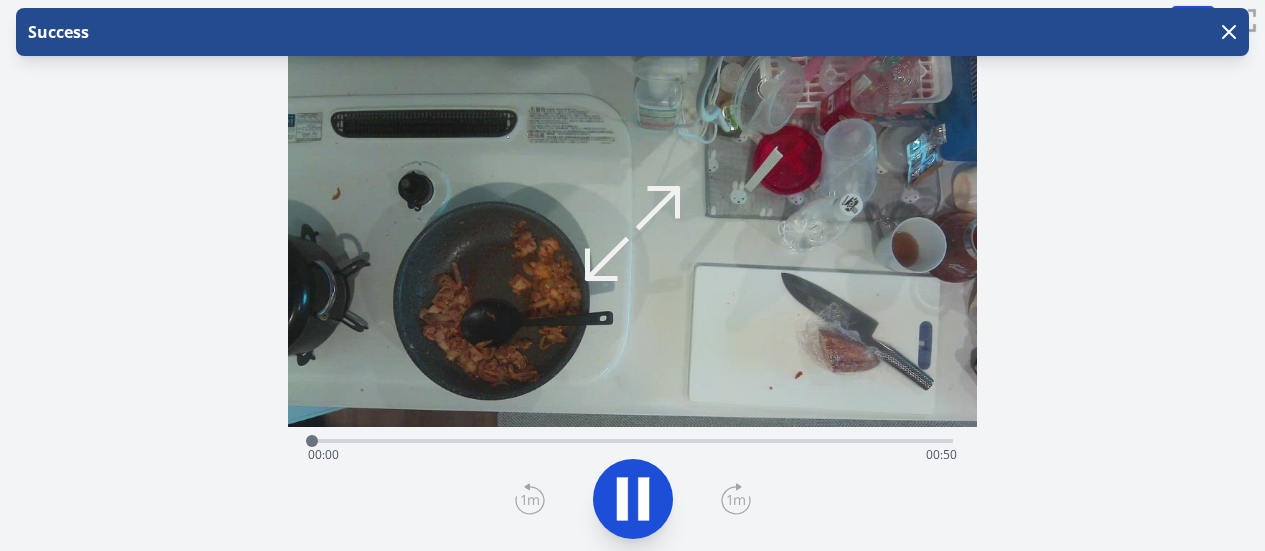 scroll, scrollTop: 0, scrollLeft: 0, axis: both 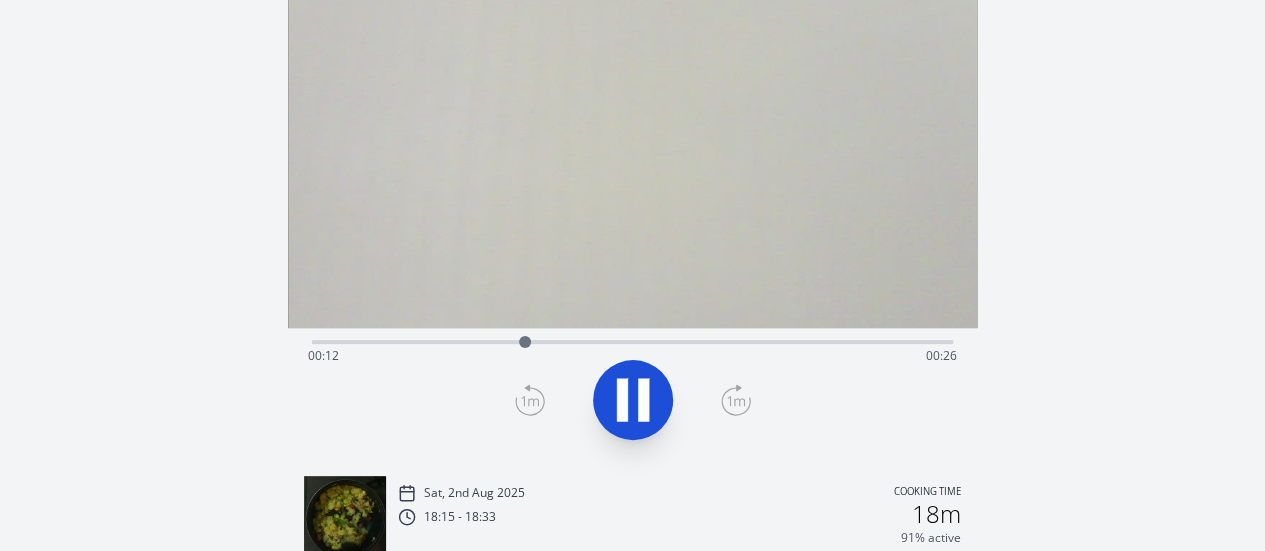 click 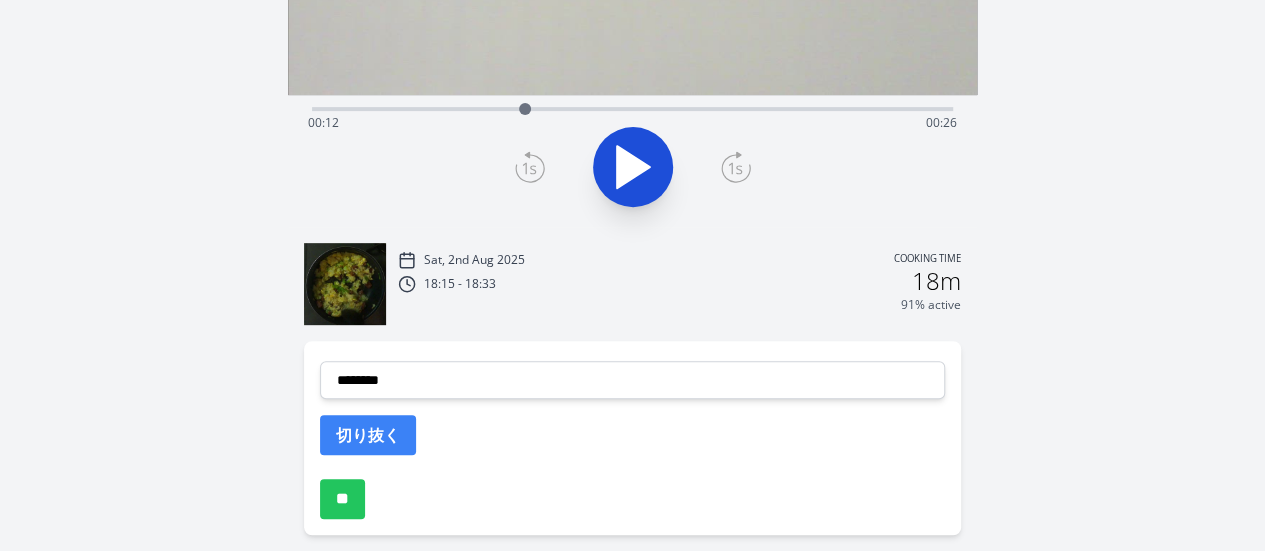 scroll, scrollTop: 411, scrollLeft: 0, axis: vertical 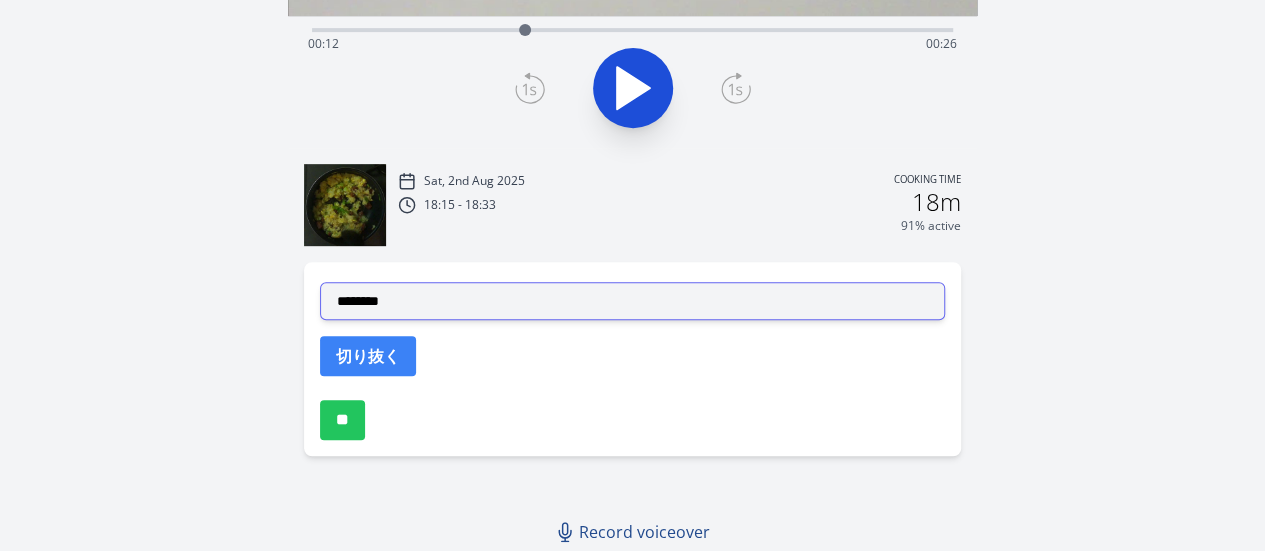 click on "**********" at bounding box center [632, 301] 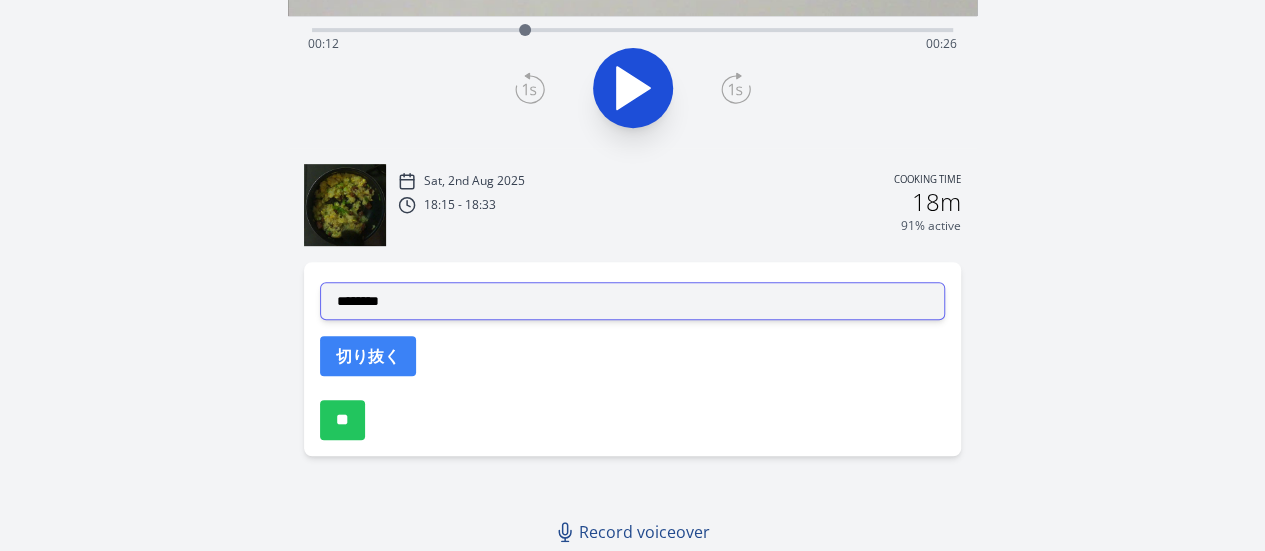 select on "**********" 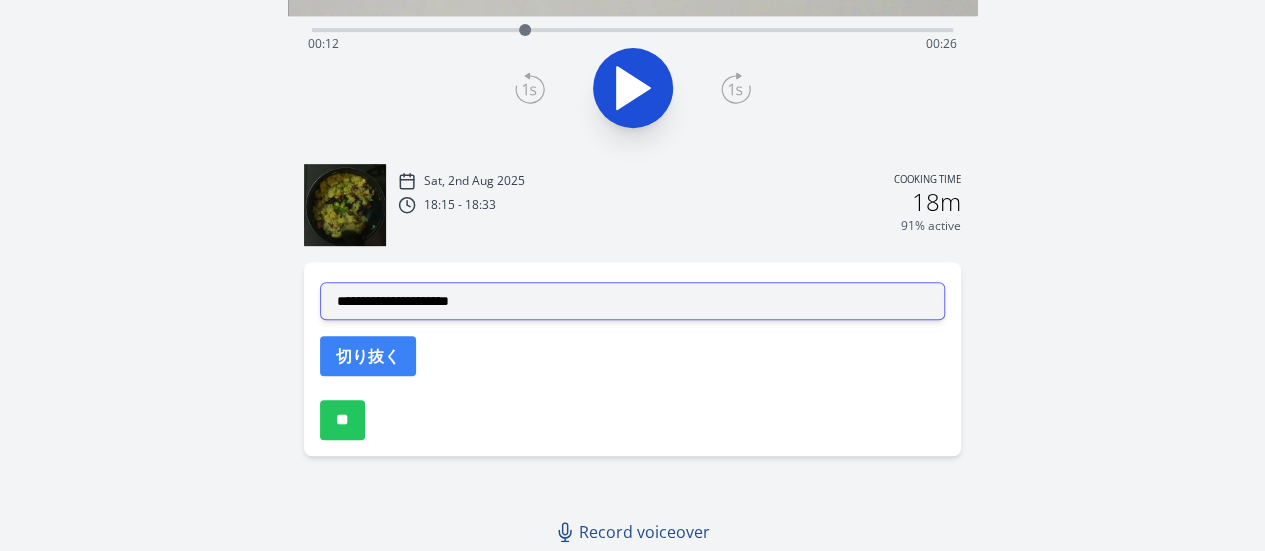 click on "**********" at bounding box center [632, 301] 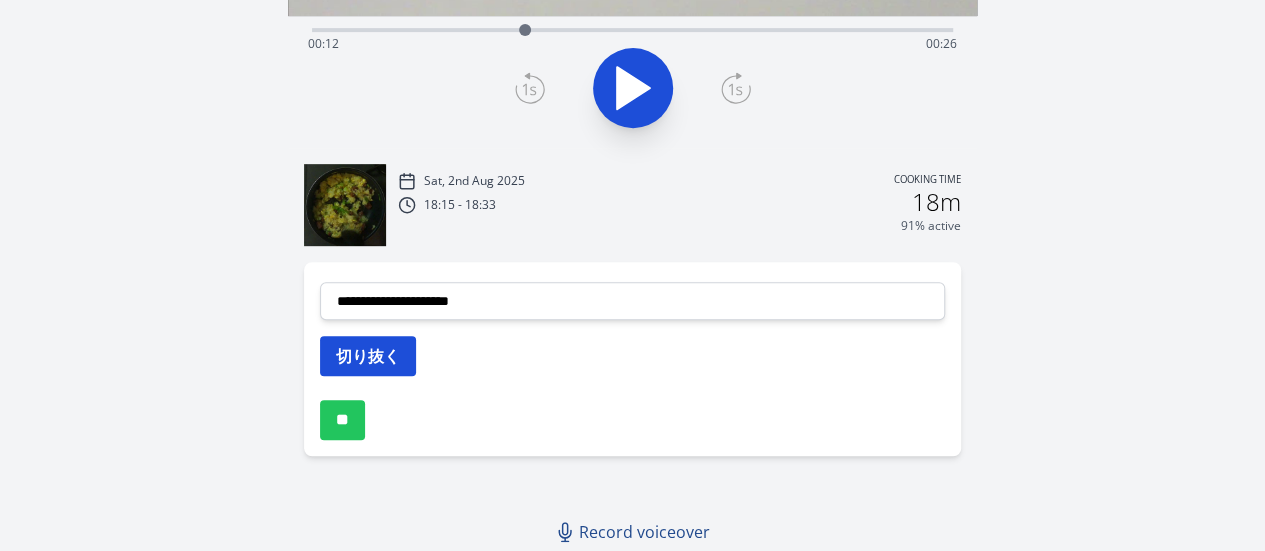 click on "切り抜く" at bounding box center (368, 356) 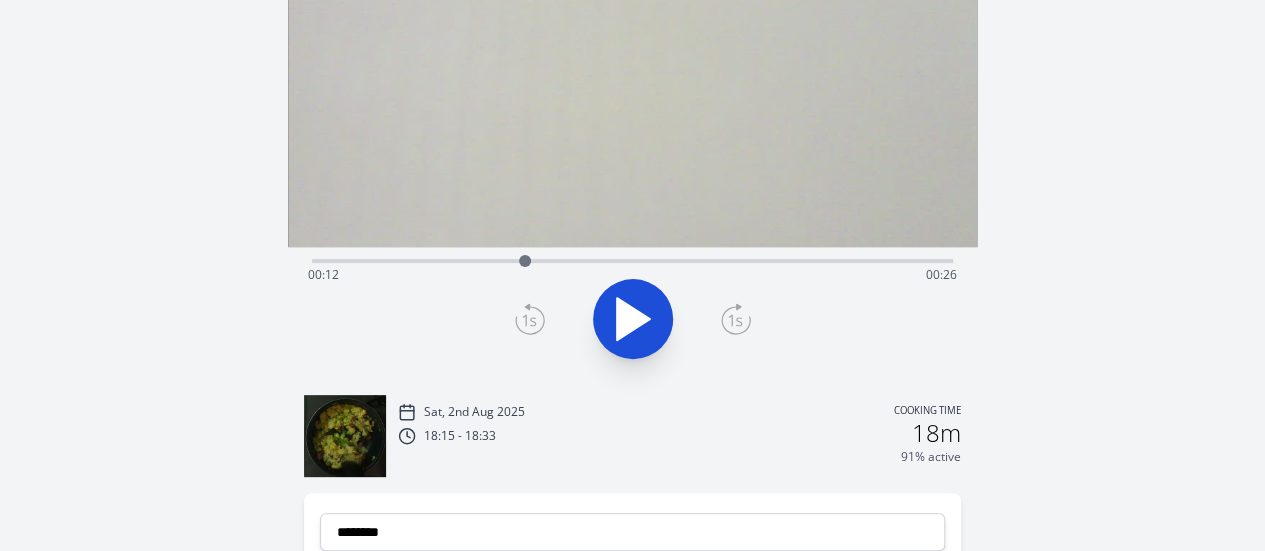 scroll, scrollTop: 169, scrollLeft: 0, axis: vertical 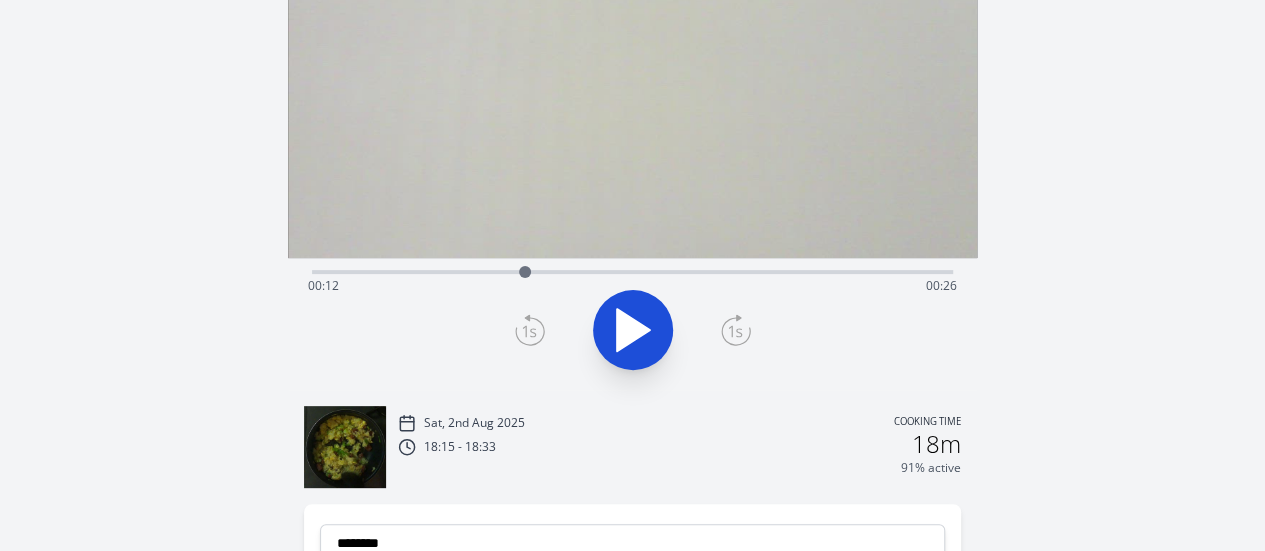 click 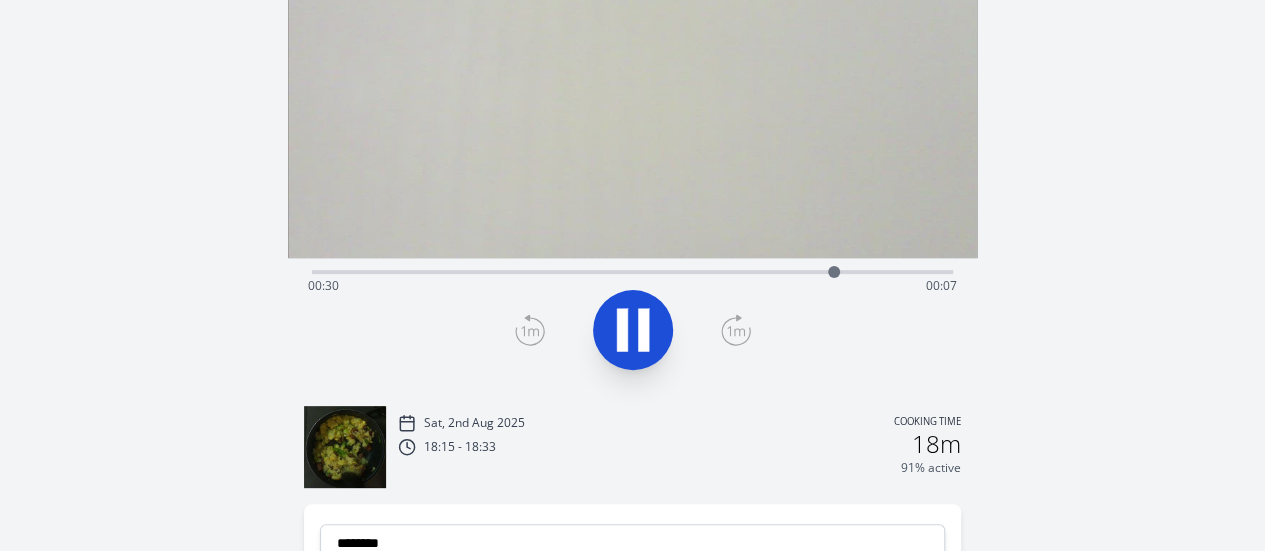 click 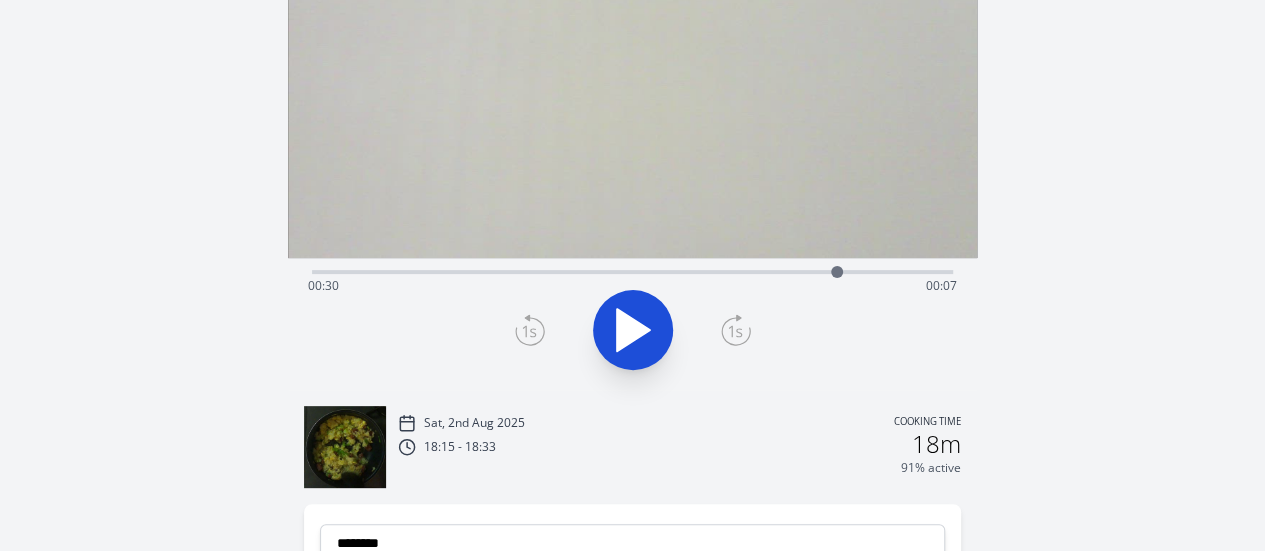 click on "Time elapsed:  00:30
Time remaining:  00:07" at bounding box center (632, 270) 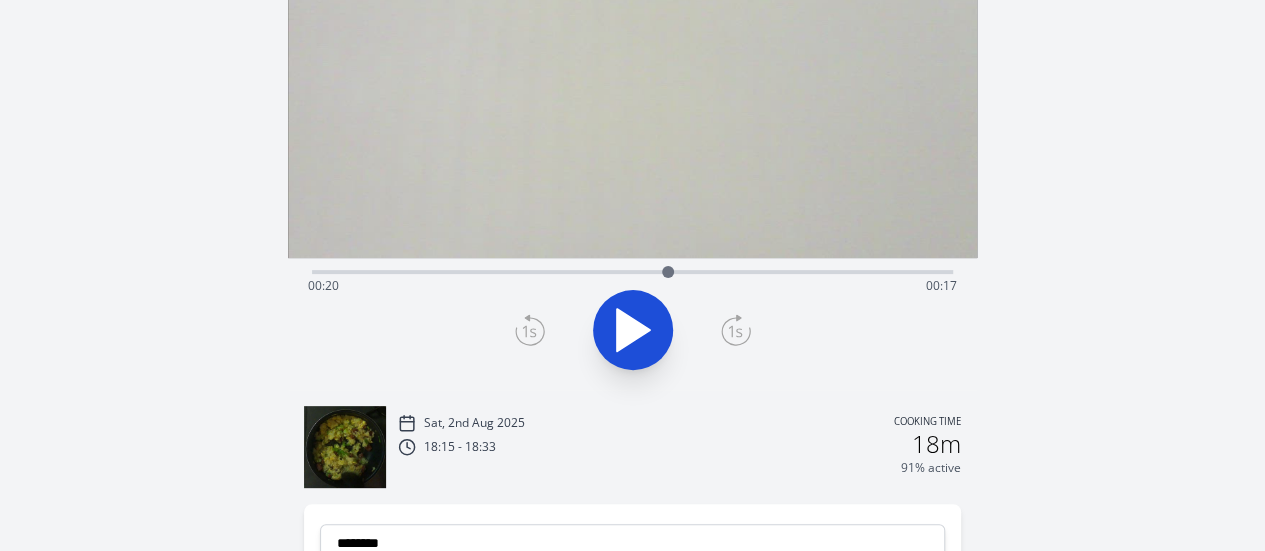click on "Time elapsed:  00:20
Time remaining:  00:17" at bounding box center (632, 270) 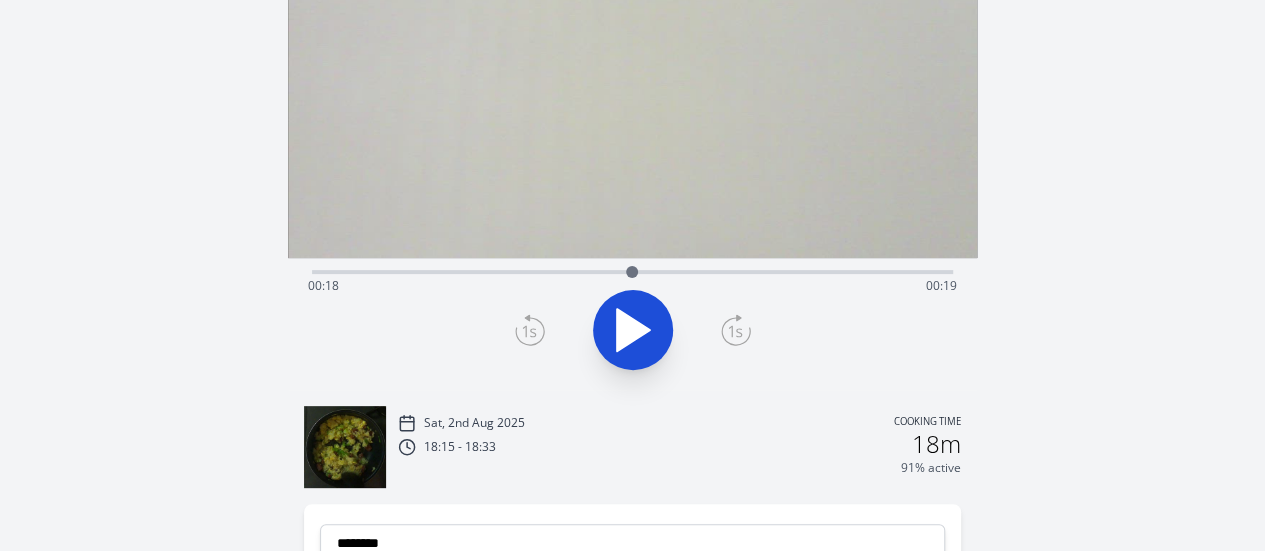 click on "Time elapsed:  00:18
Time remaining:  00:19" at bounding box center (632, 270) 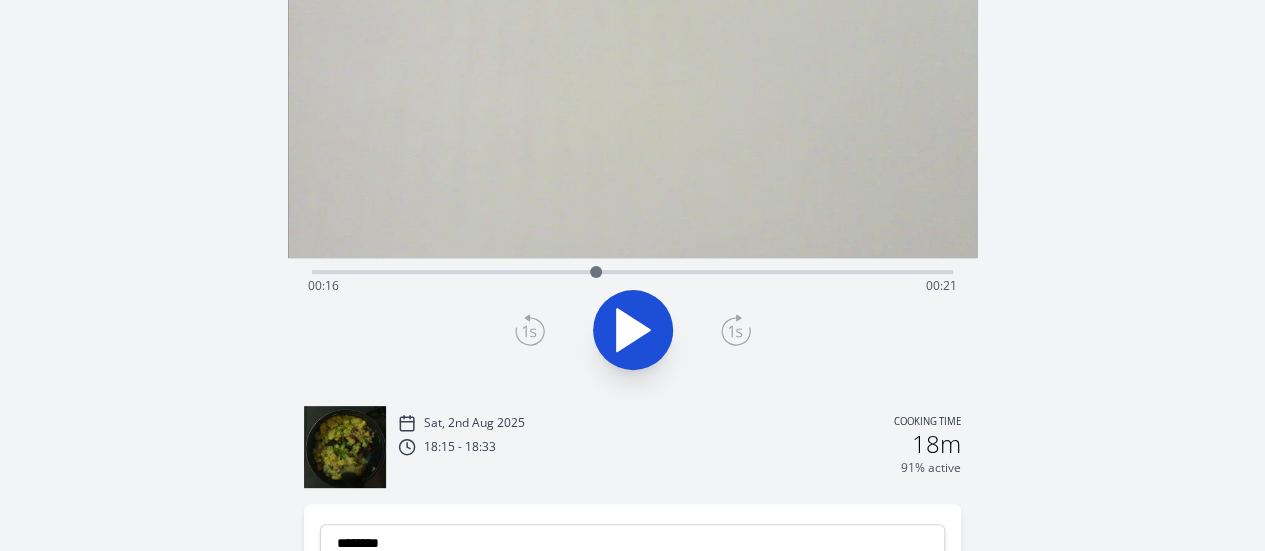 click 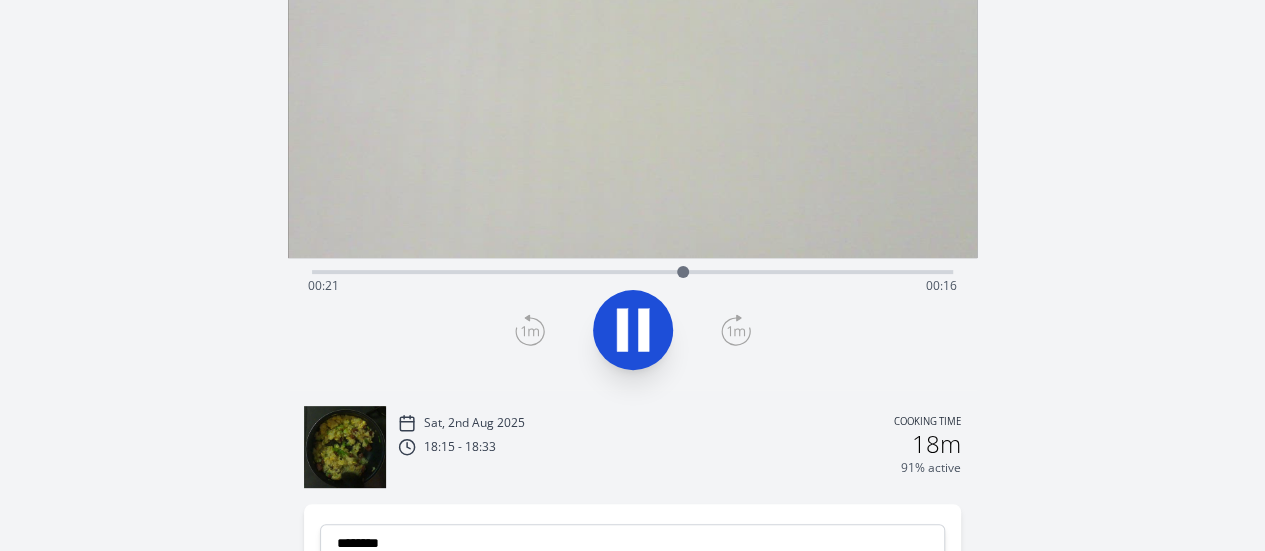 click 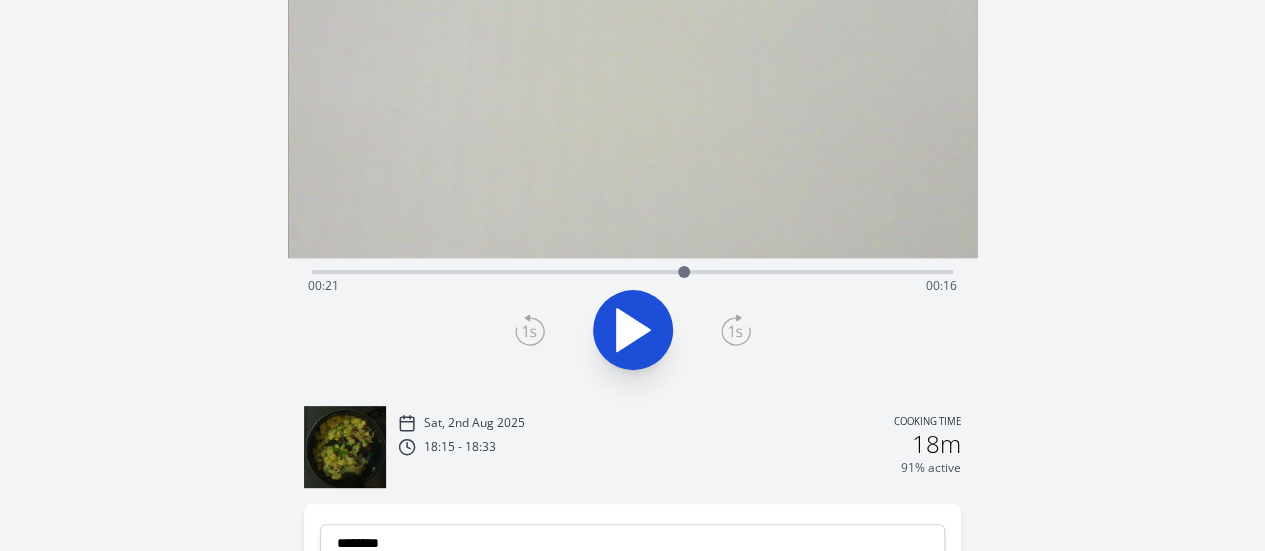 click on "Time elapsed:  00:21
Time remaining:  00:16" at bounding box center [632, 286] 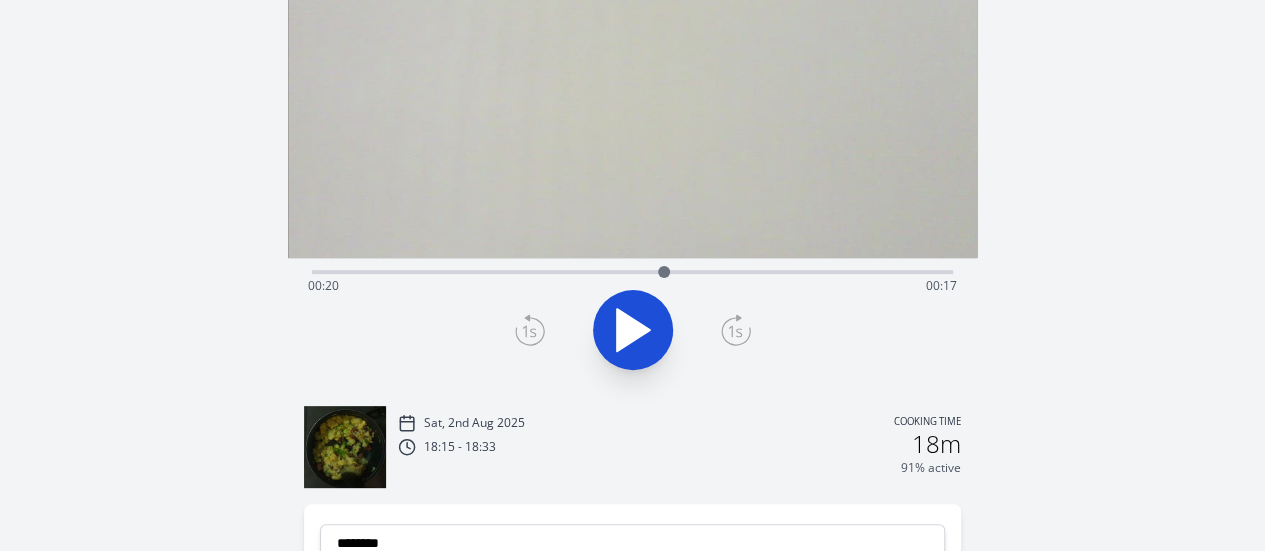 click 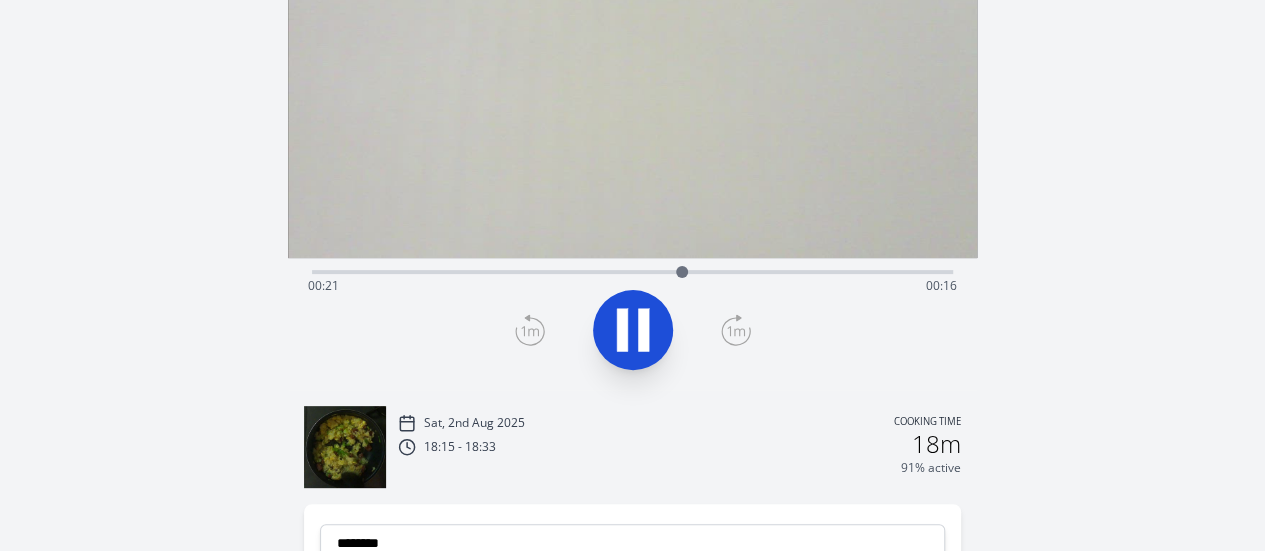 click 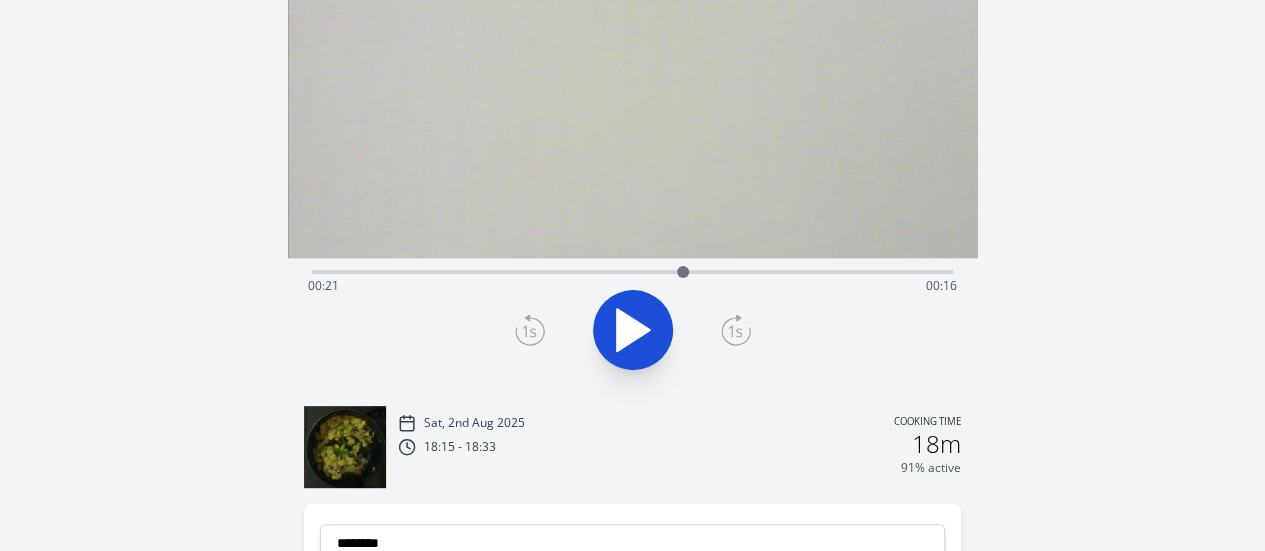 click on "Time elapsed:  00:21
Time remaining:  00:16" at bounding box center (632, 286) 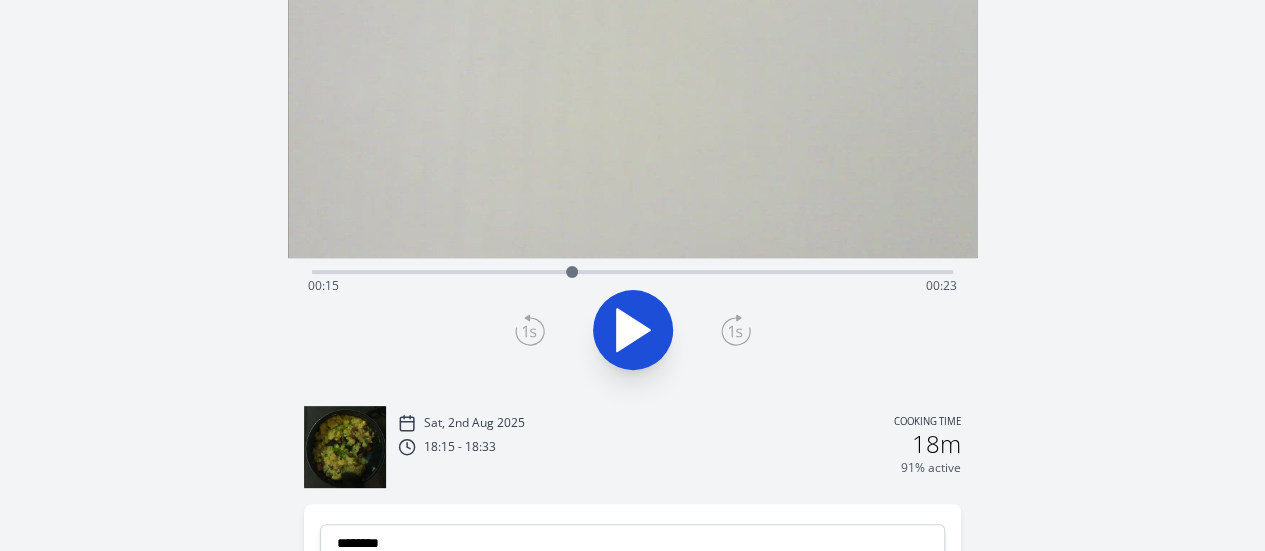 click 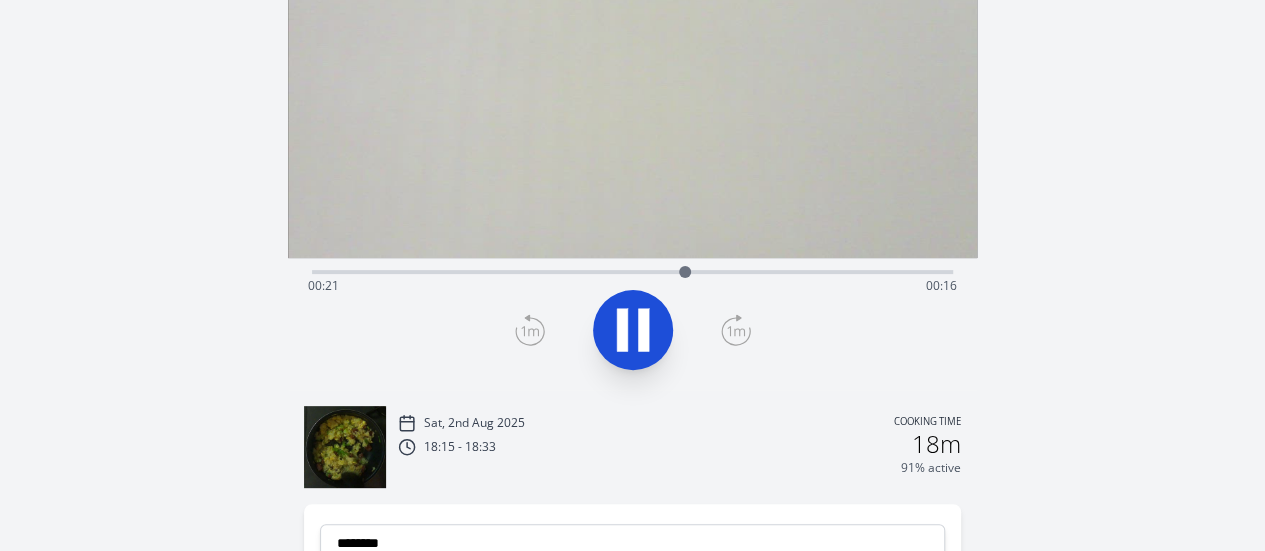 click 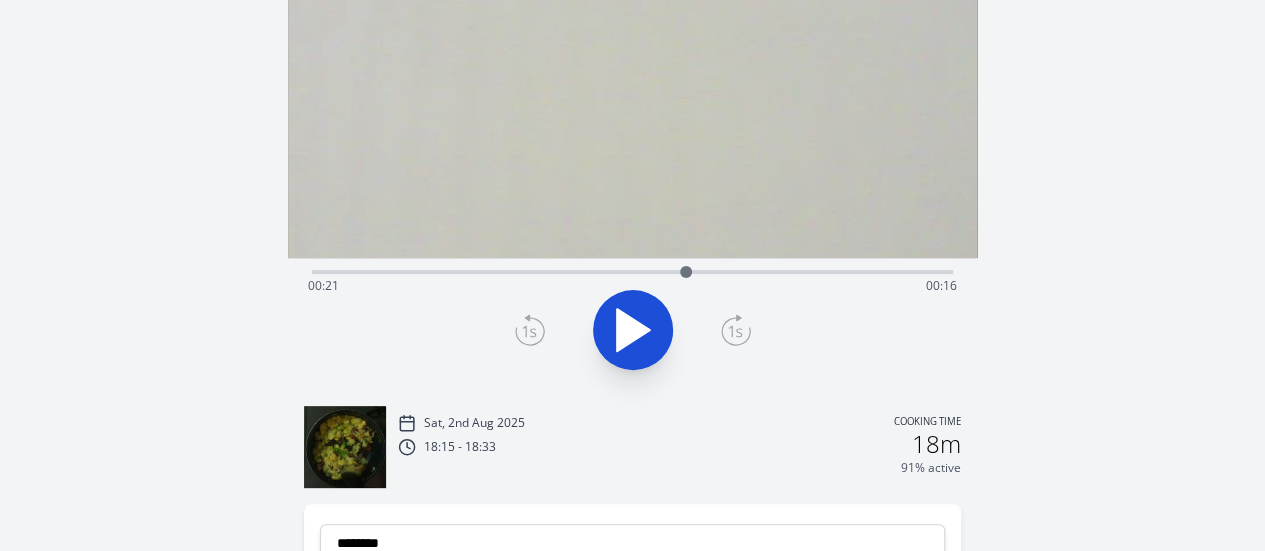 scroll, scrollTop: 0, scrollLeft: 0, axis: both 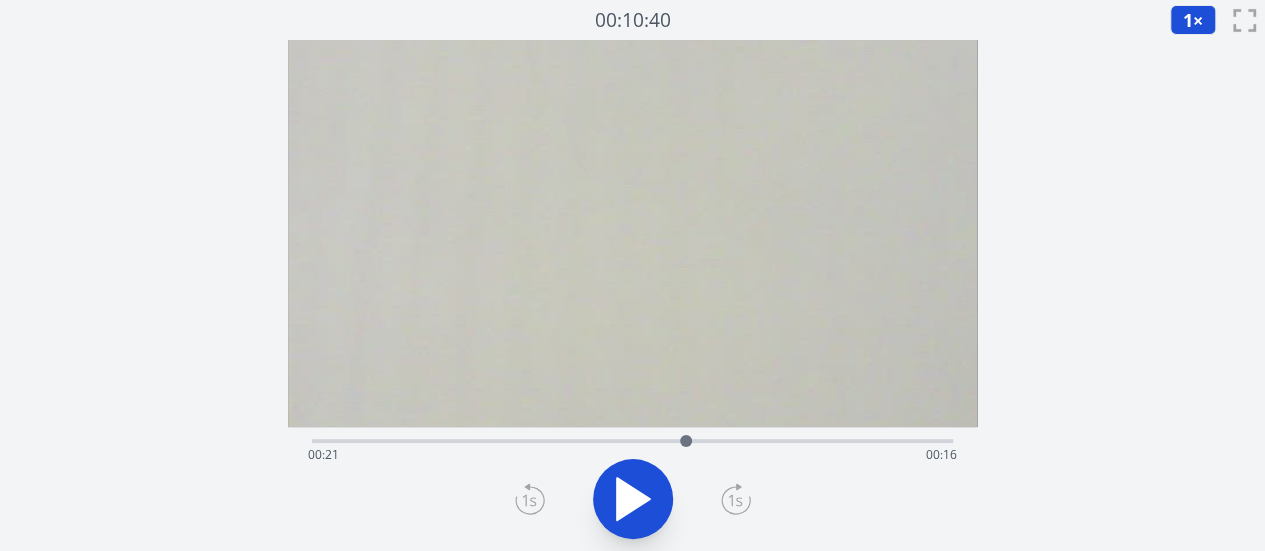 click on "1" at bounding box center (1188, 20) 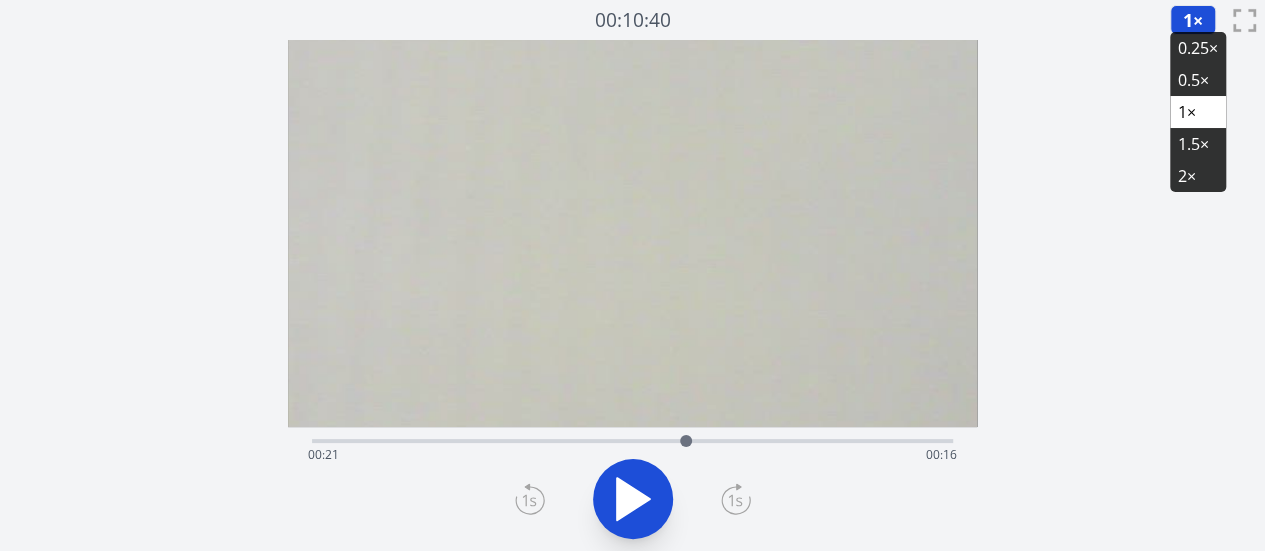 click on "0.25×" at bounding box center (1198, 48) 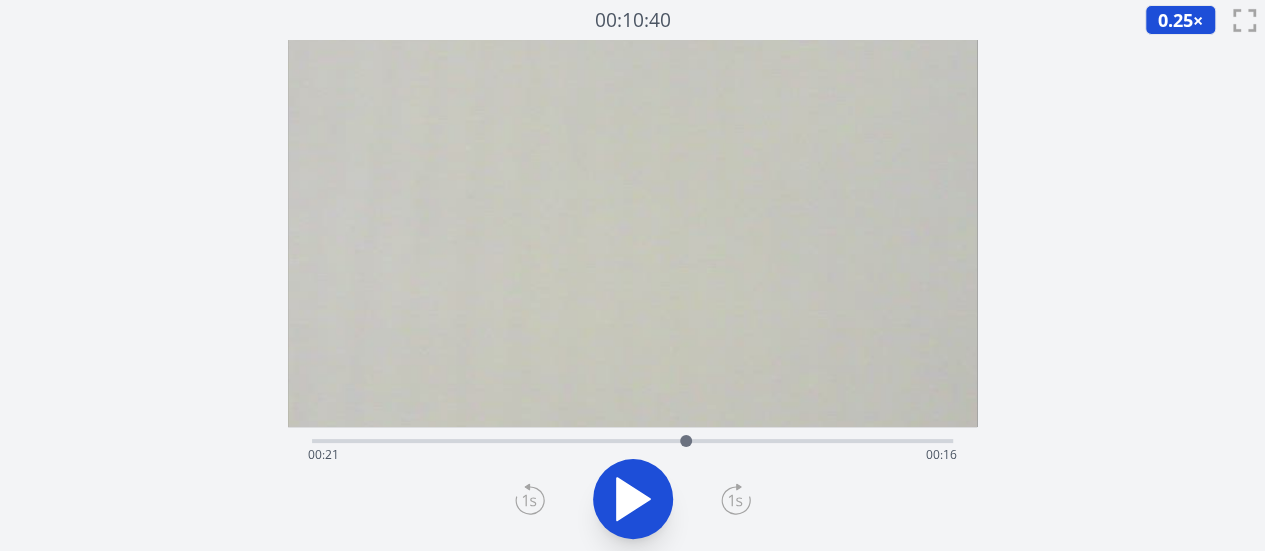 click on "Time elapsed:  00:21
Time remaining:  00:16" at bounding box center [632, 455] 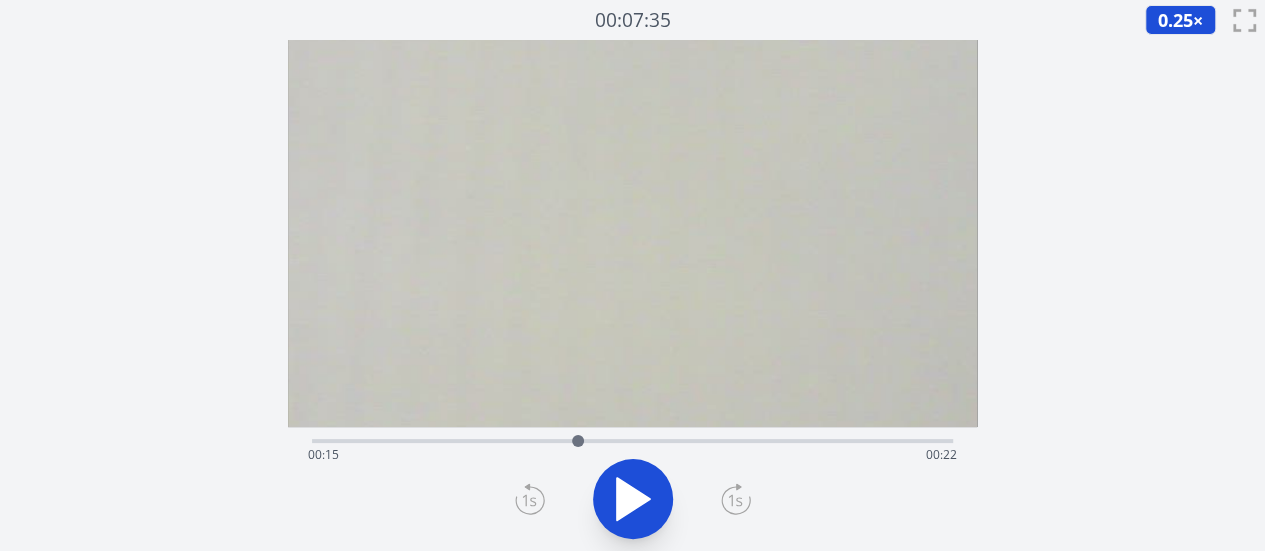 click 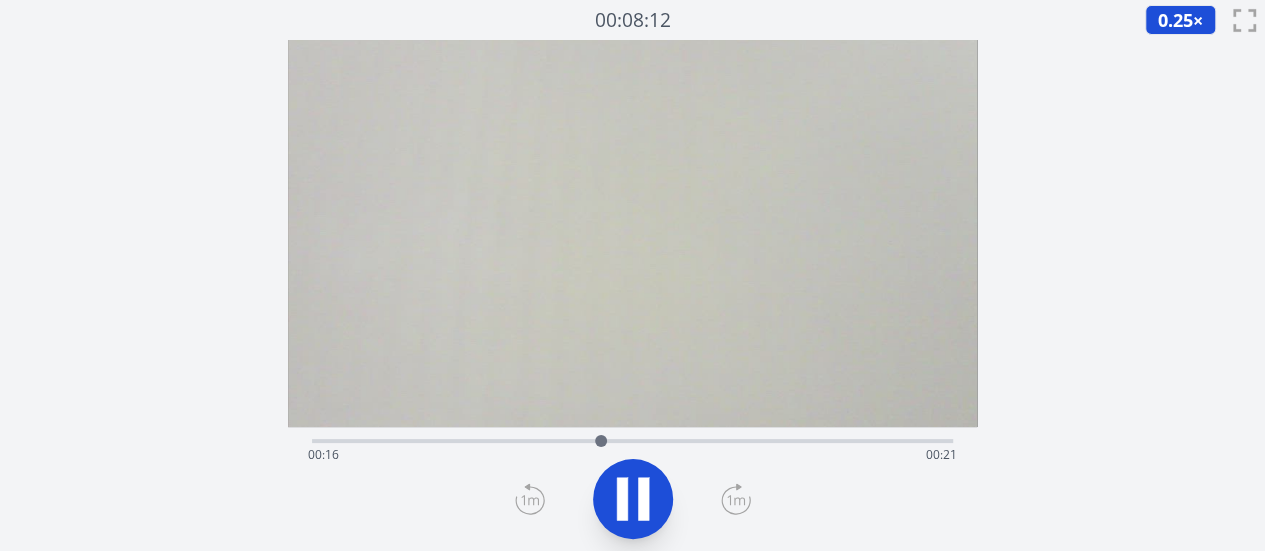 click 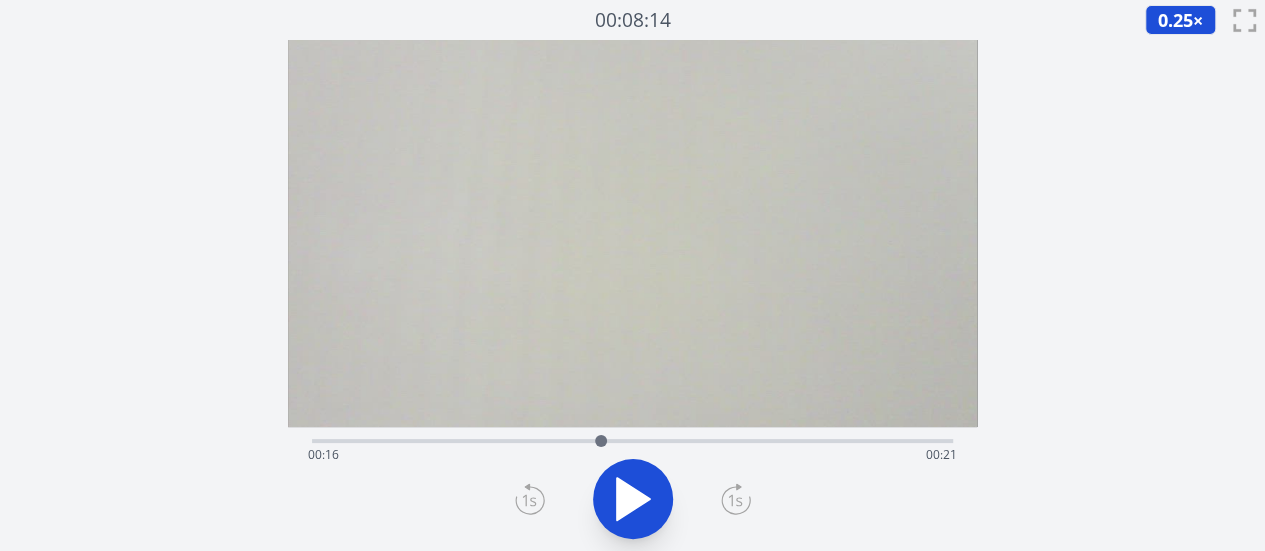 click 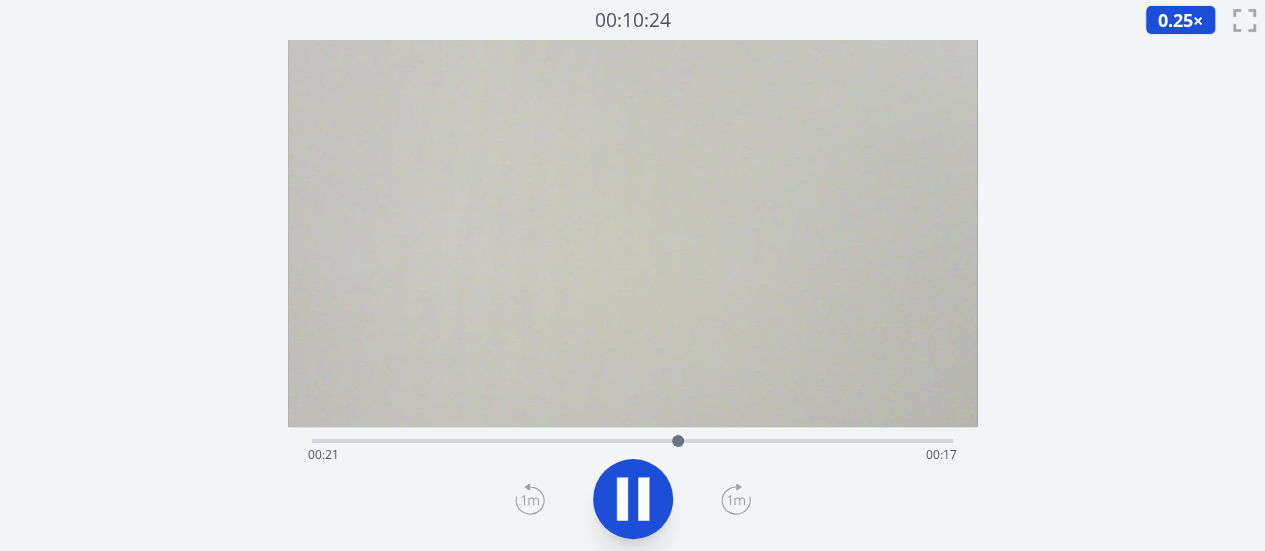 click 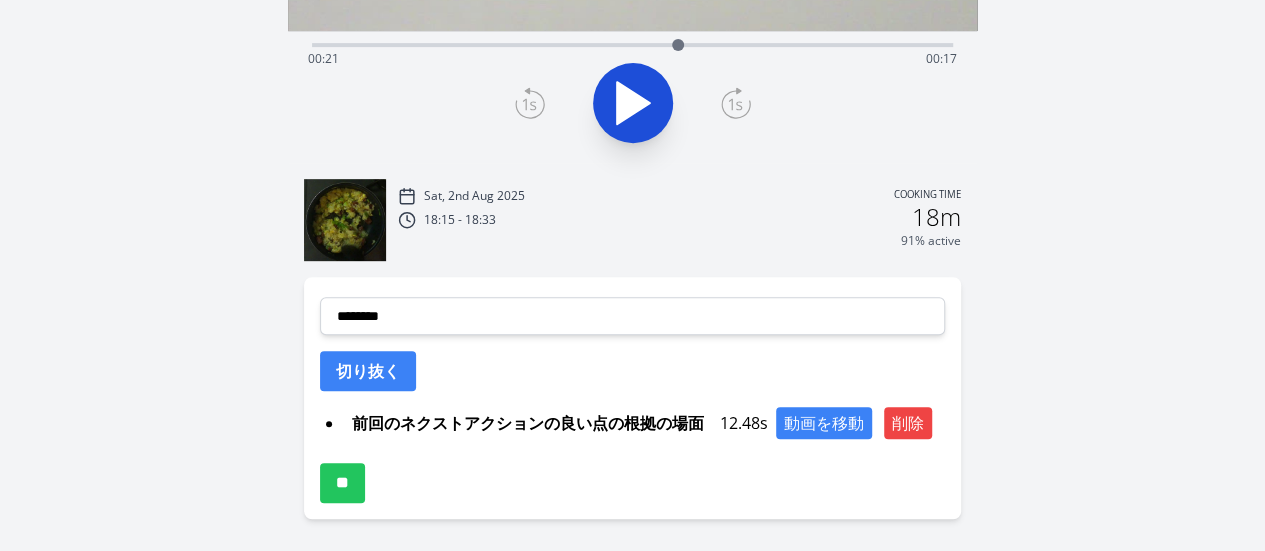scroll, scrollTop: 459, scrollLeft: 0, axis: vertical 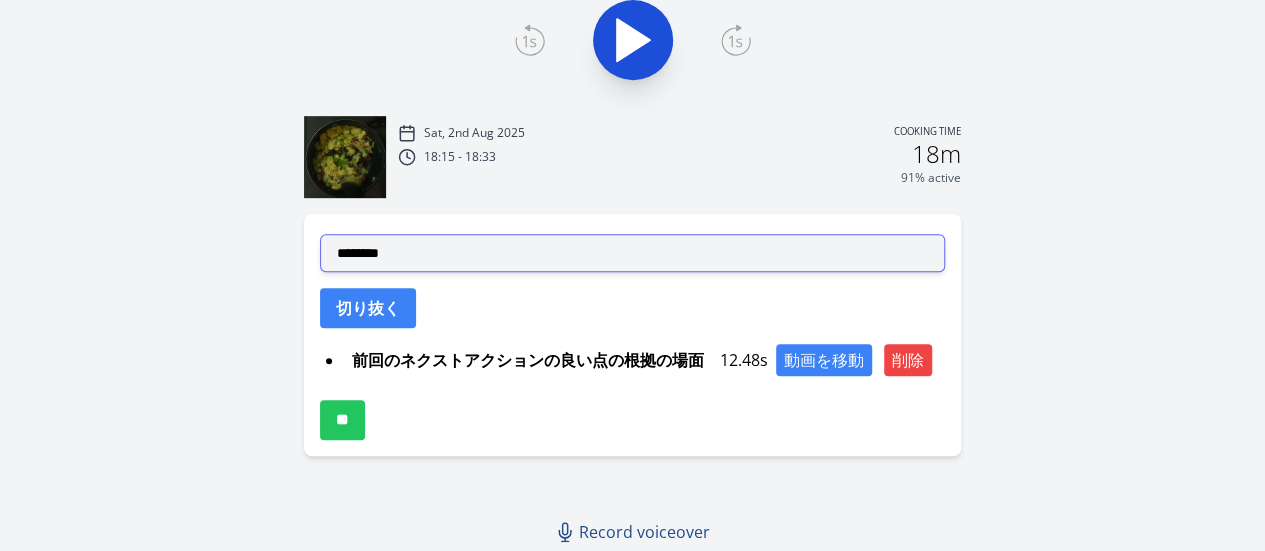 click on "**********" at bounding box center [632, 253] 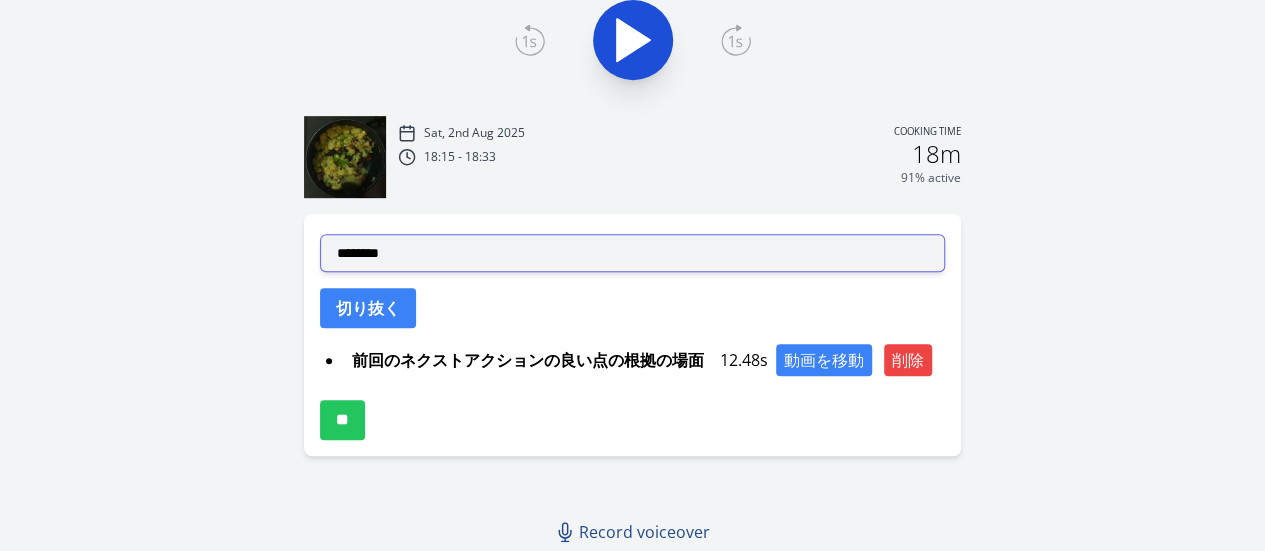 select on "**********" 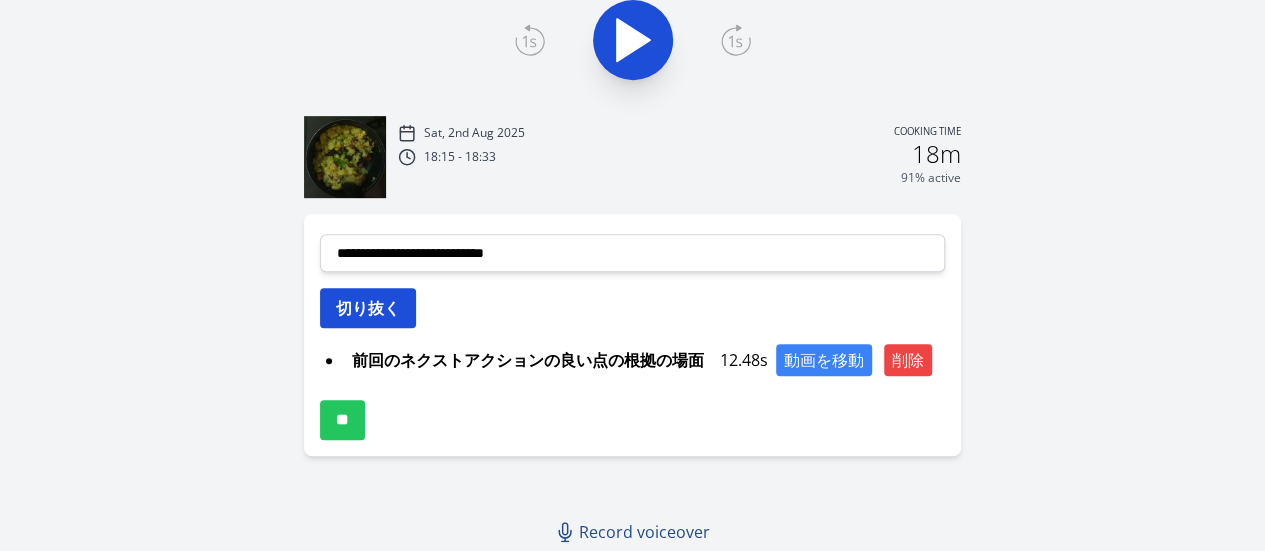 click on "切り抜く" at bounding box center [368, 308] 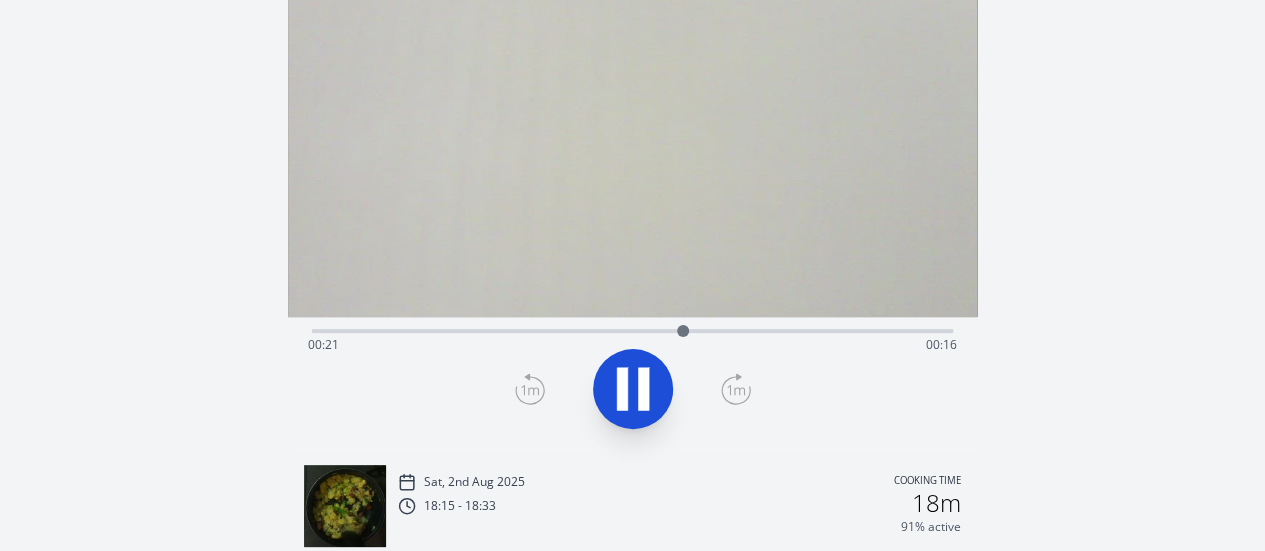scroll, scrollTop: 109, scrollLeft: 0, axis: vertical 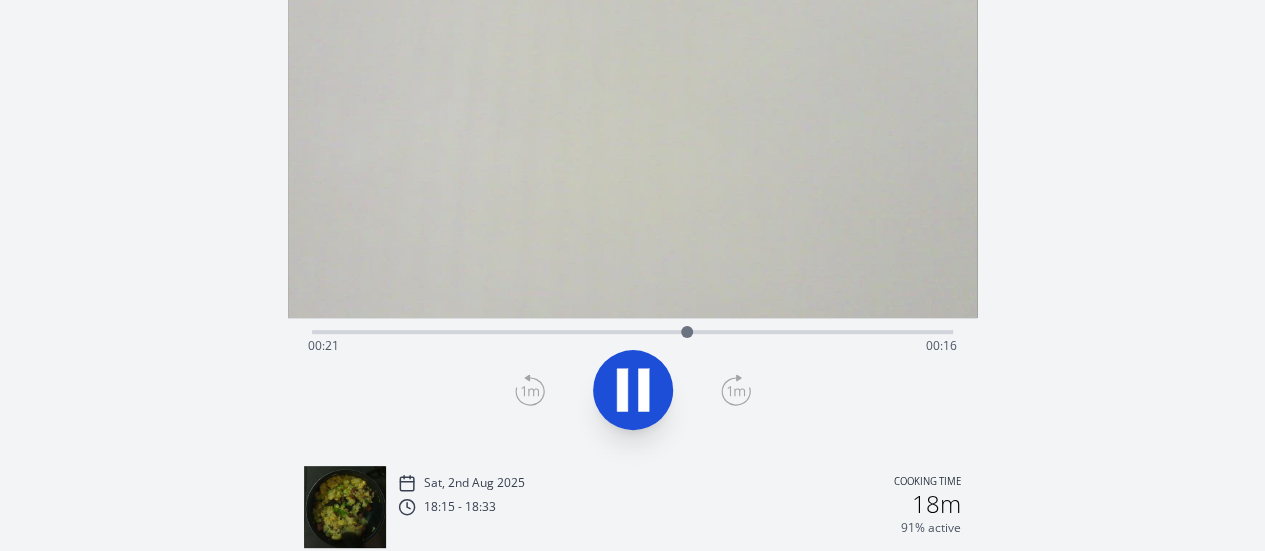 click on "Time elapsed:  00:21
Time remaining:  00:16" at bounding box center (632, 330) 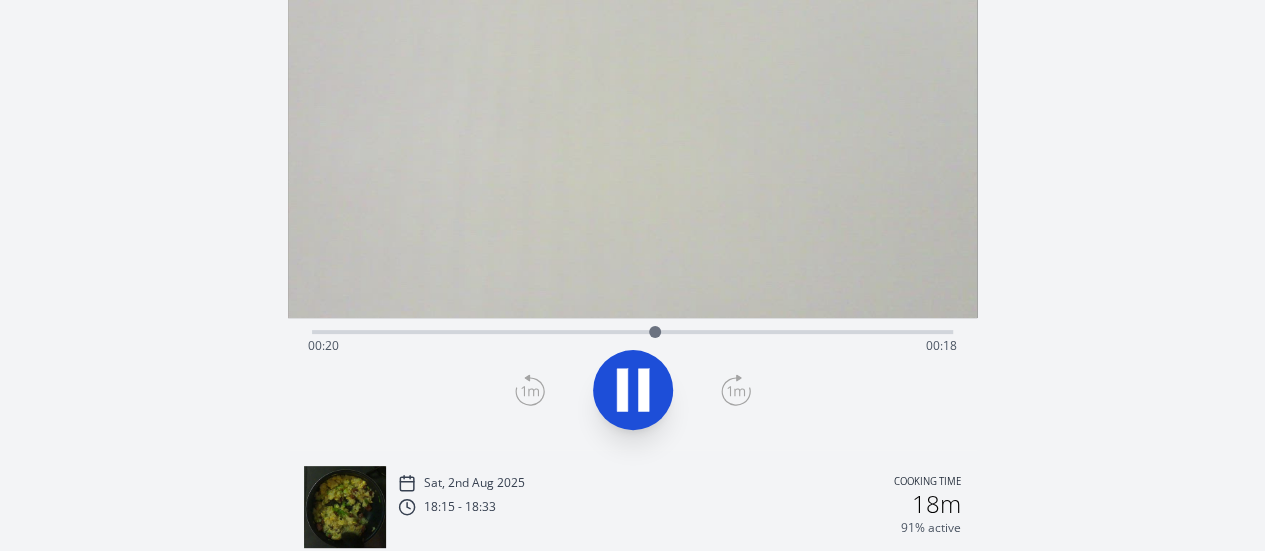 click on "Time elapsed:  00:20
Time remaining:  00:18" at bounding box center (632, 330) 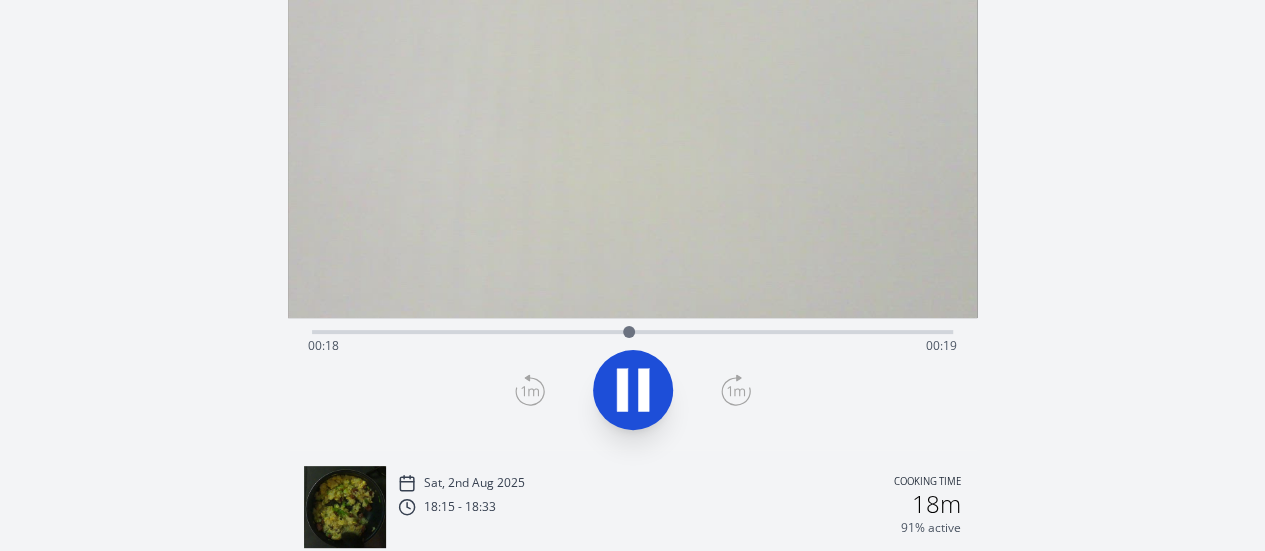 click on "Time elapsed:  00:18
Time remaining:  00:19" at bounding box center (632, 346) 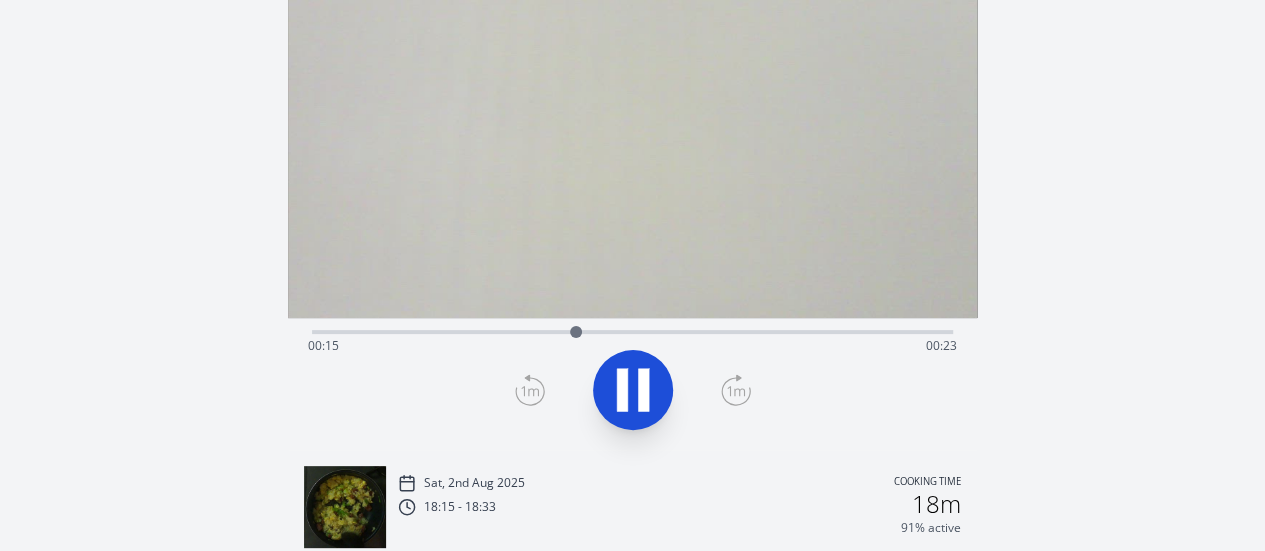 click 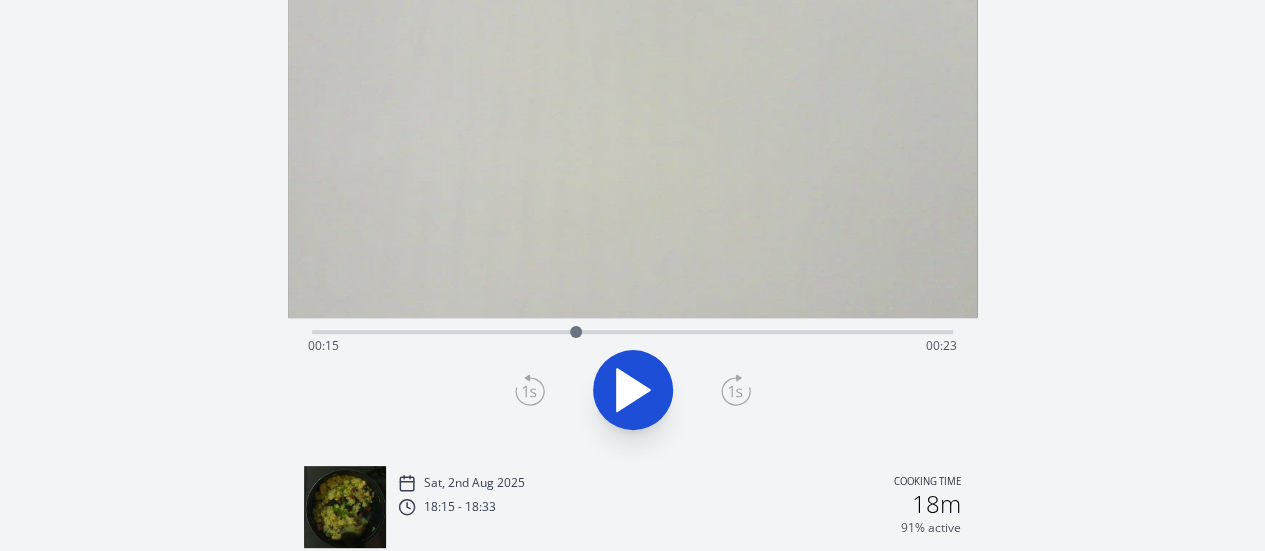 scroll, scrollTop: 539, scrollLeft: 0, axis: vertical 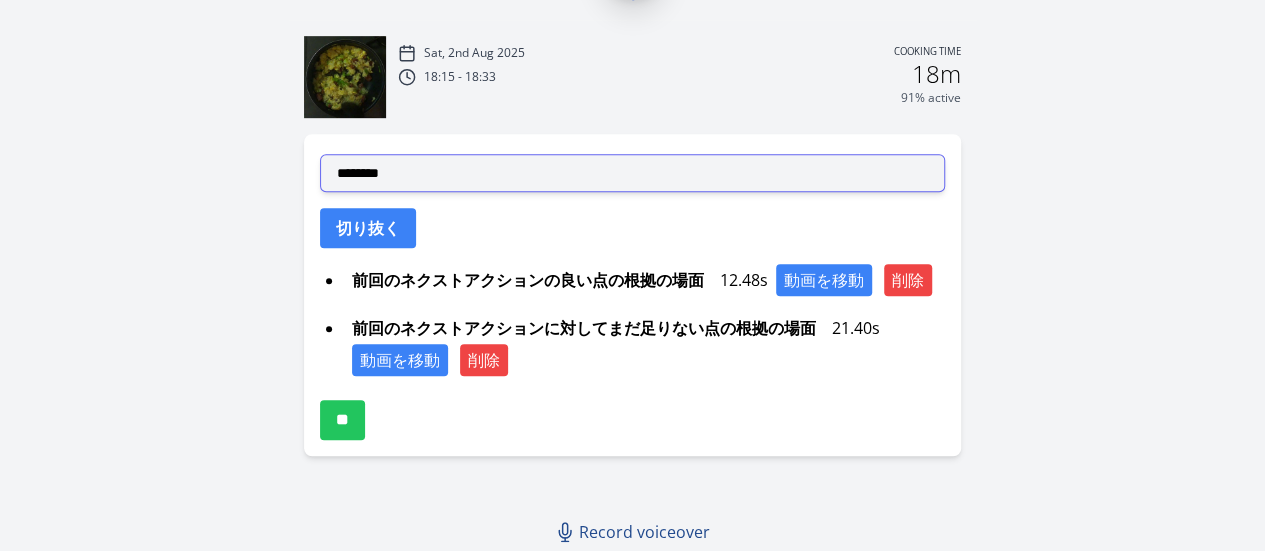click on "**********" at bounding box center (632, 173) 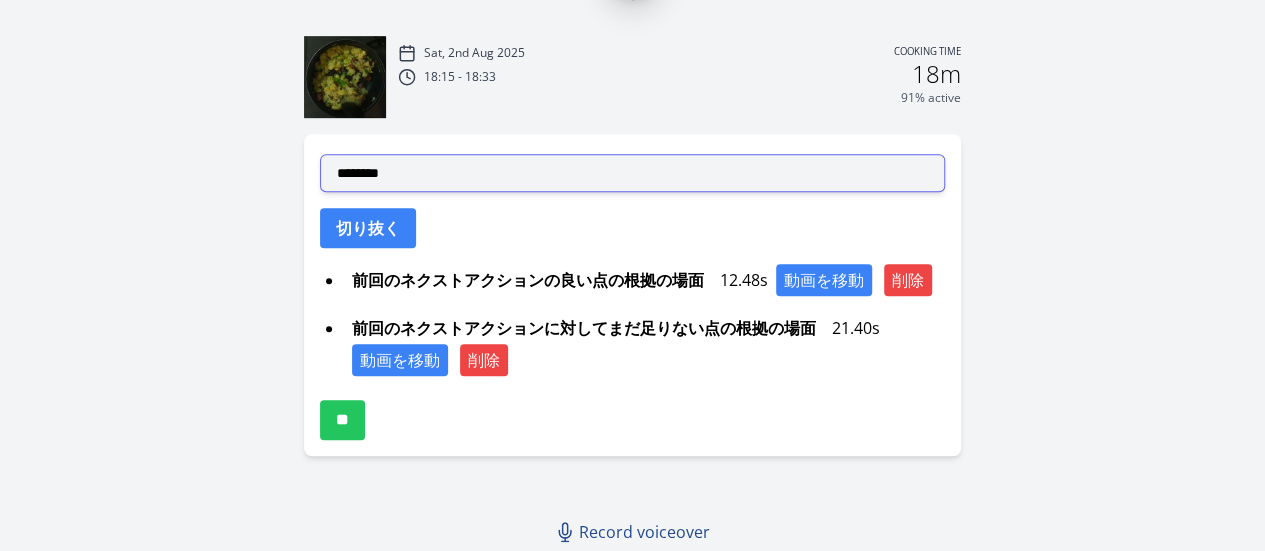 select on "**********" 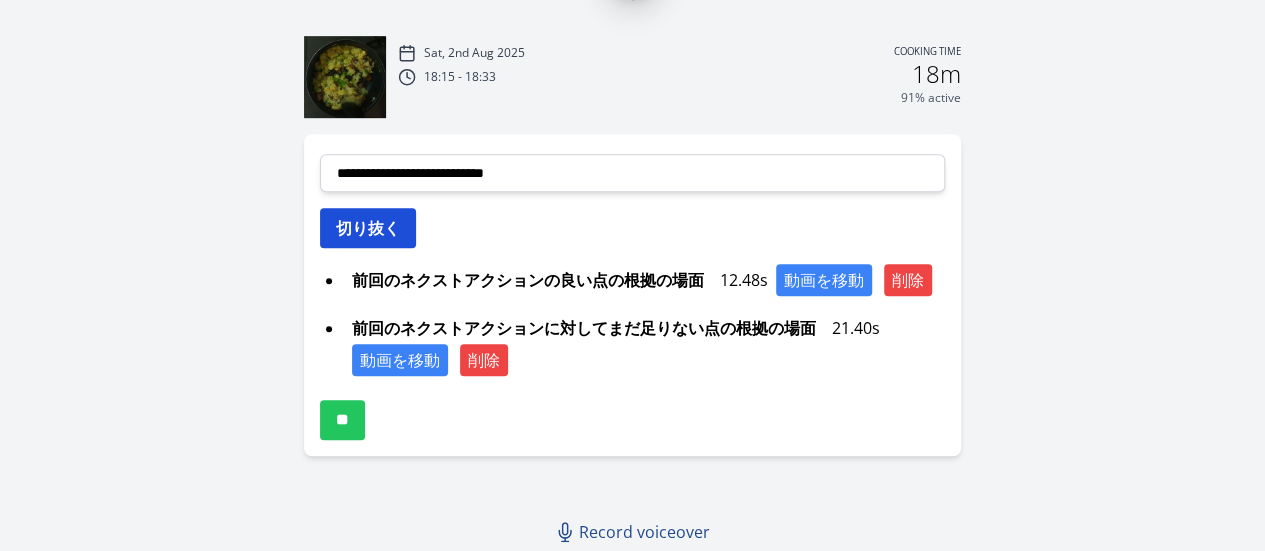 click on "切り抜く" at bounding box center (368, 228) 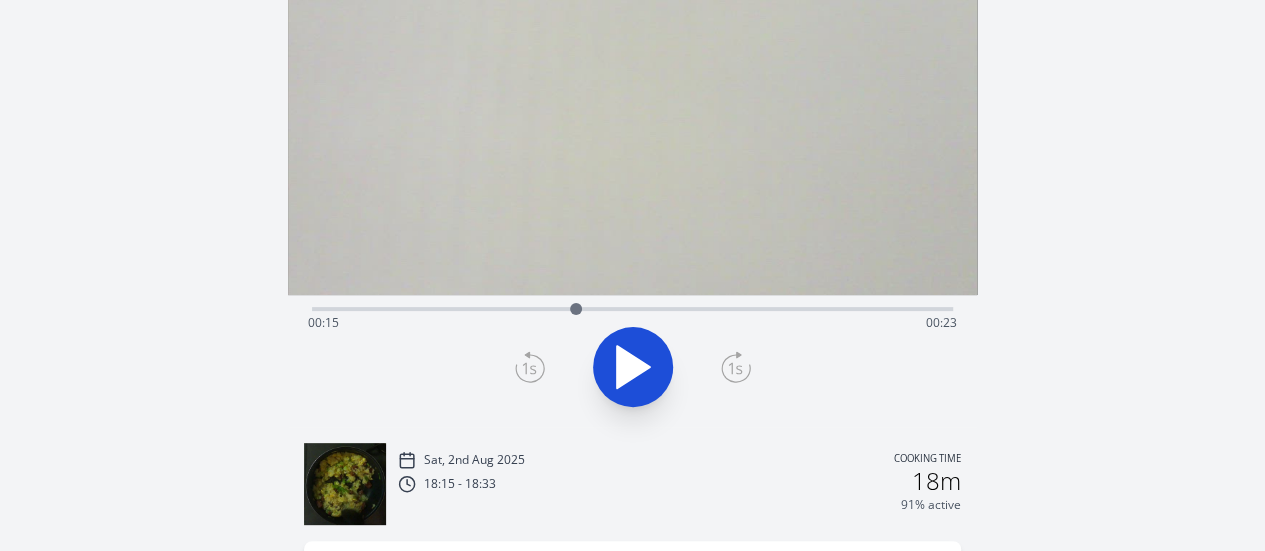 scroll, scrollTop: 0, scrollLeft: 0, axis: both 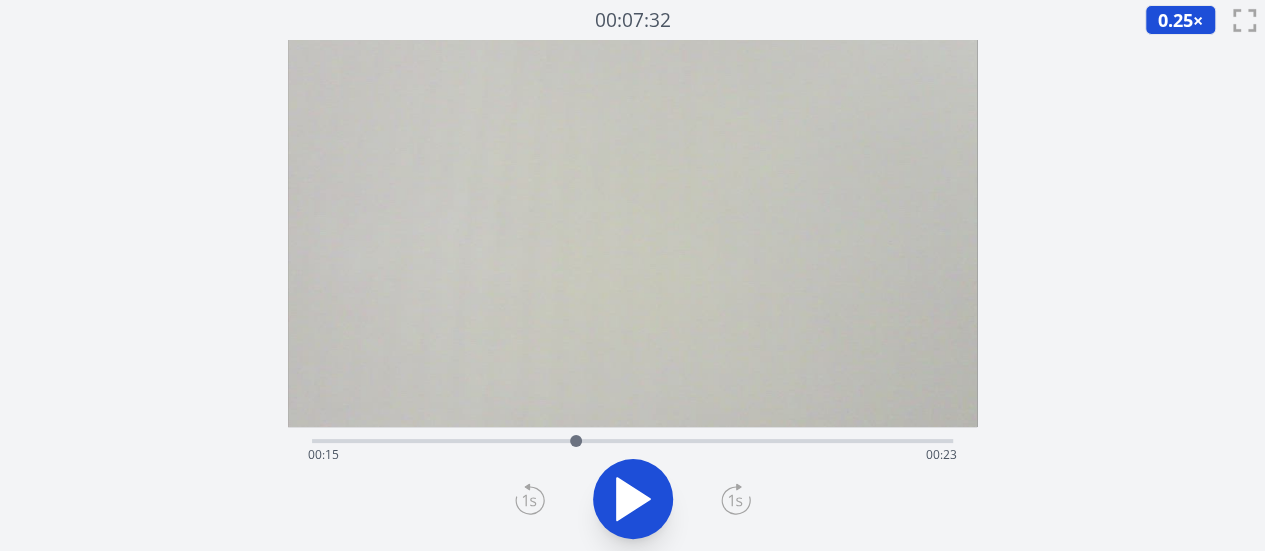 click 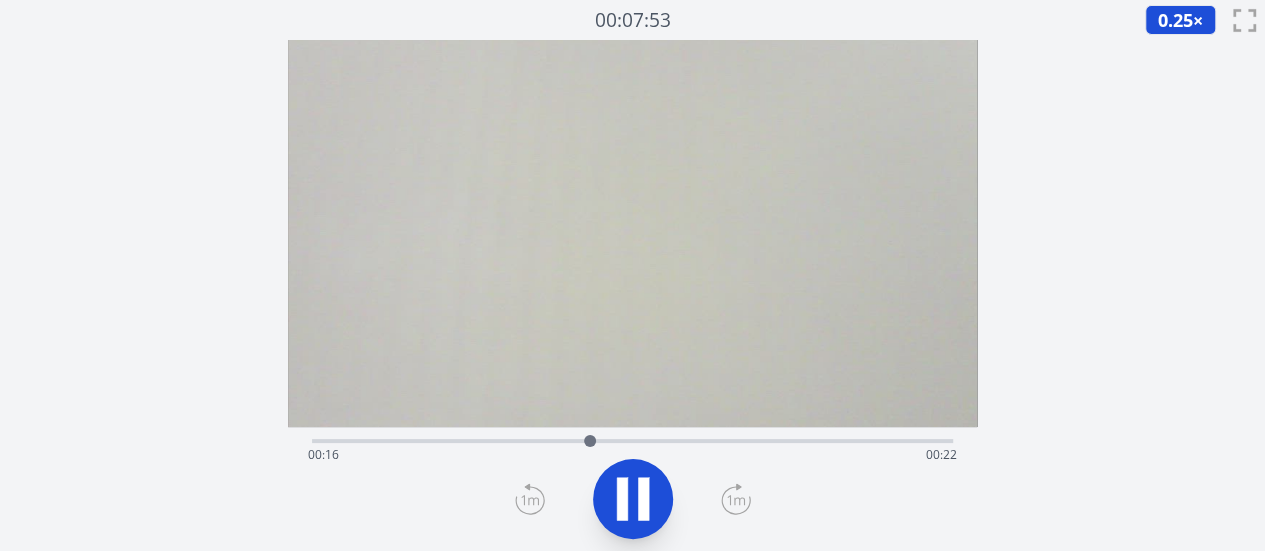 click 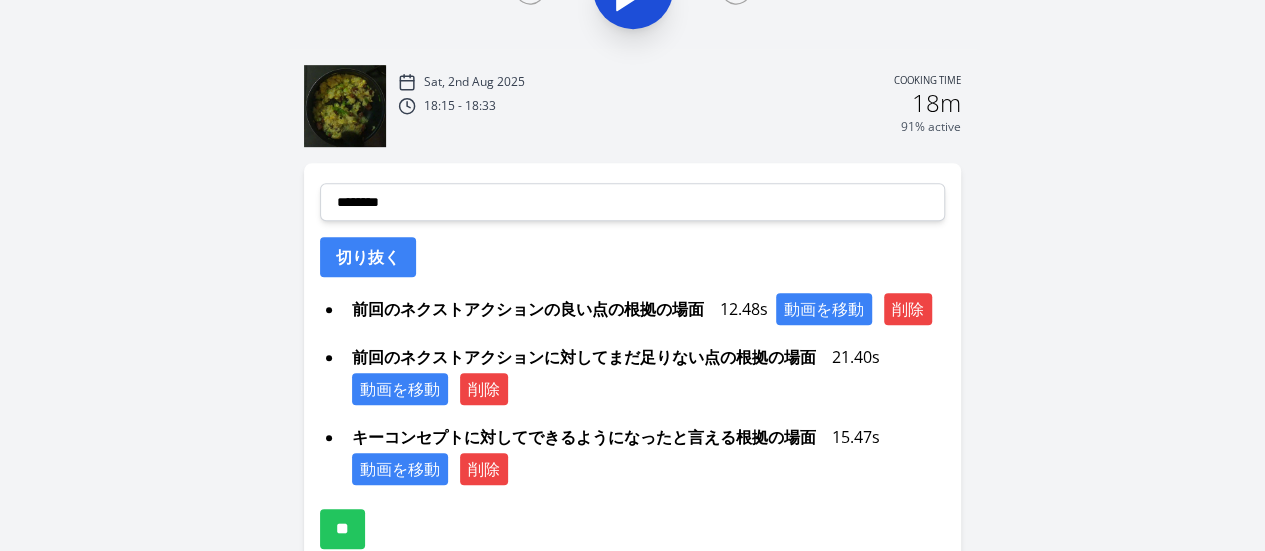 scroll, scrollTop: 509, scrollLeft: 0, axis: vertical 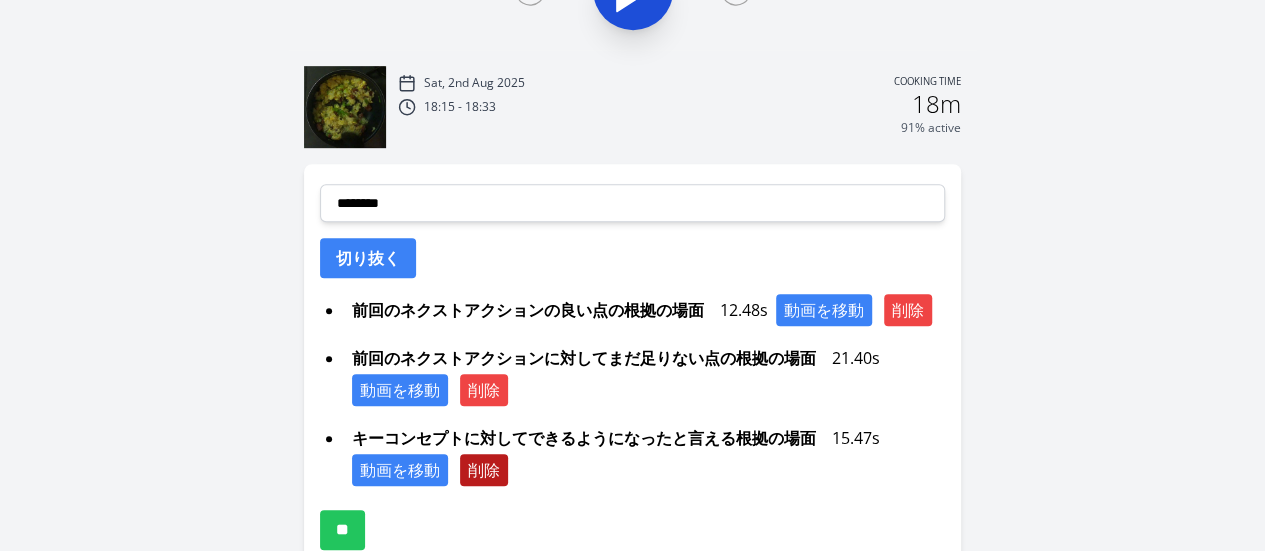 click on "削除" at bounding box center [484, 470] 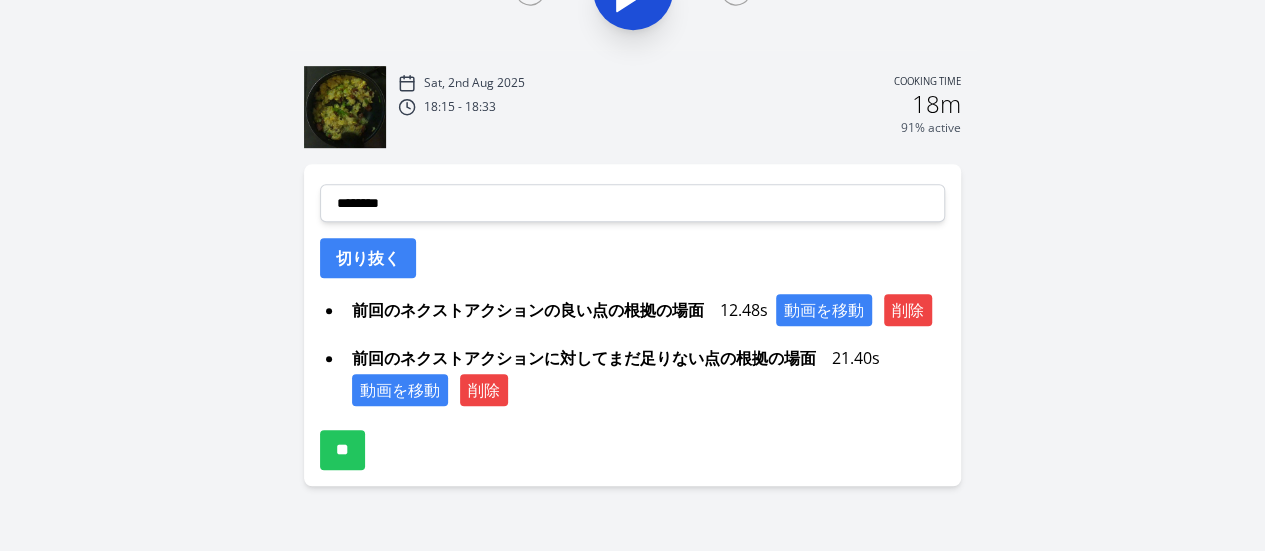 click on "**********" at bounding box center (632, 325) 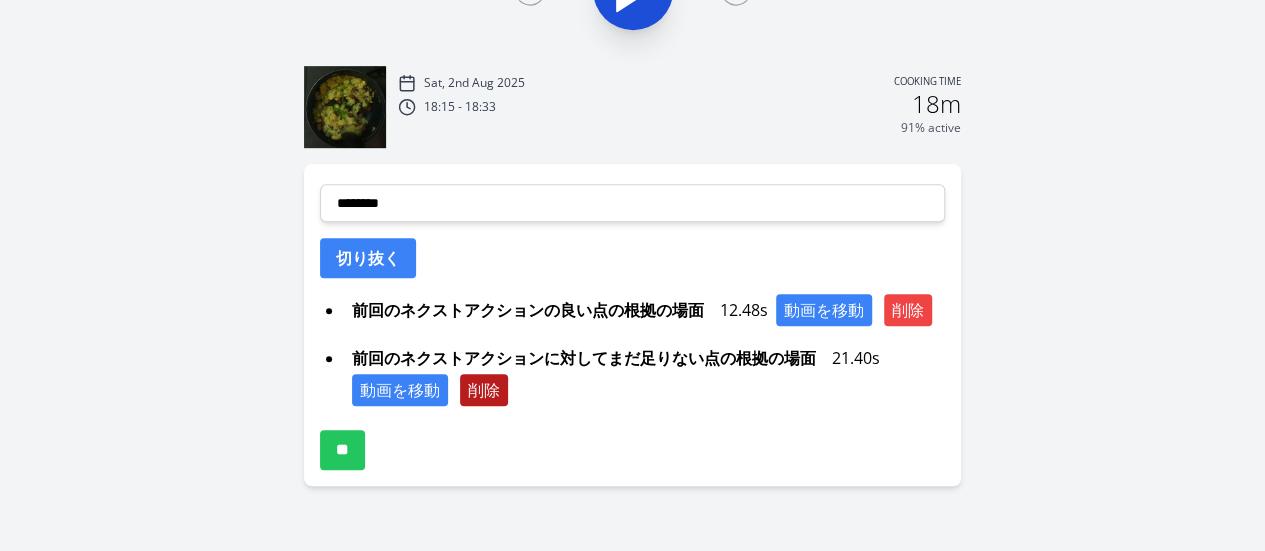 click on "削除" at bounding box center [484, 390] 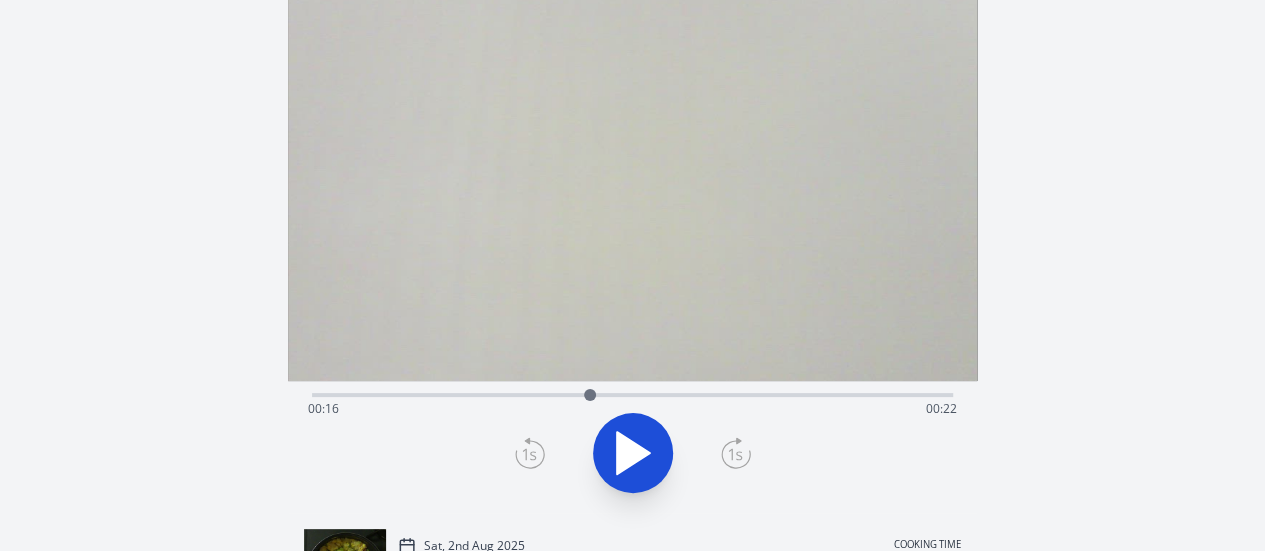 scroll, scrollTop: 41, scrollLeft: 0, axis: vertical 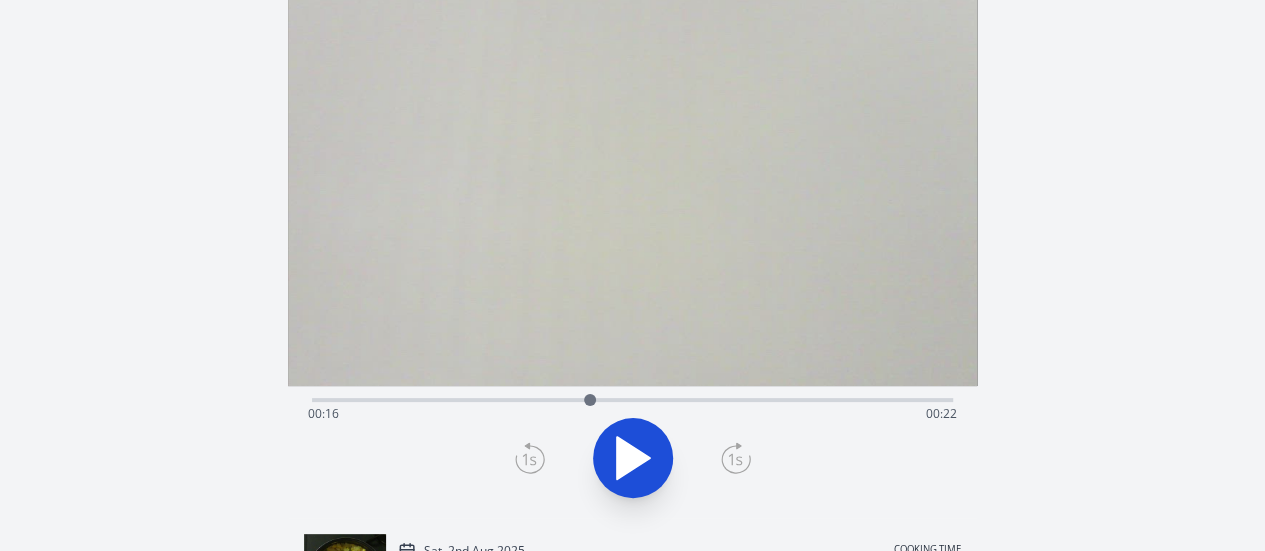 click at bounding box center (590, 400) 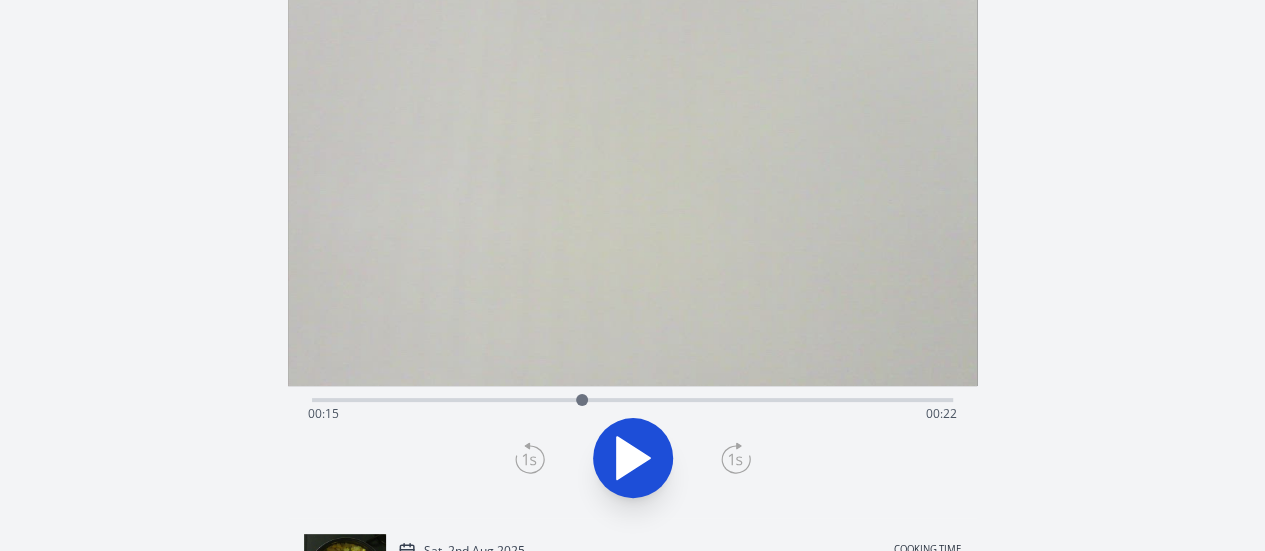 click 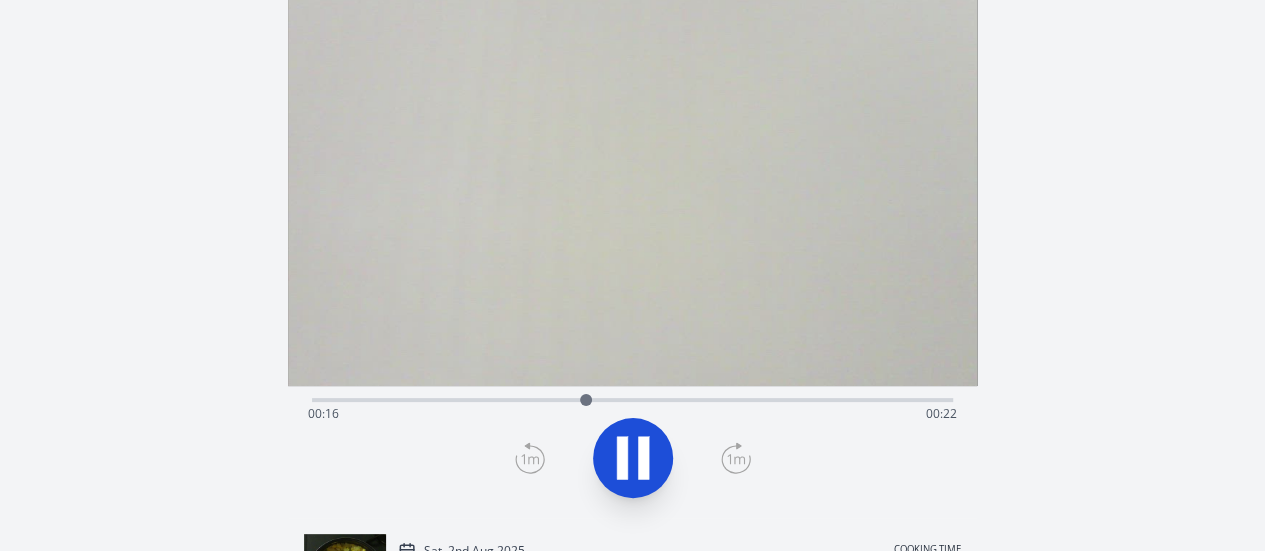 click 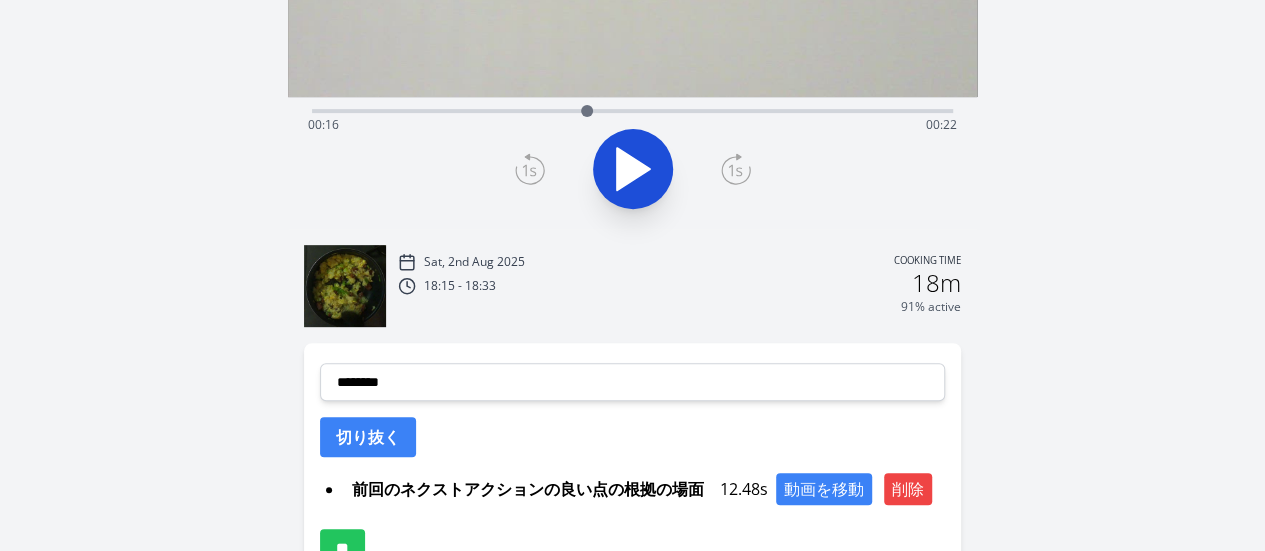 scroll, scrollTop: 459, scrollLeft: 0, axis: vertical 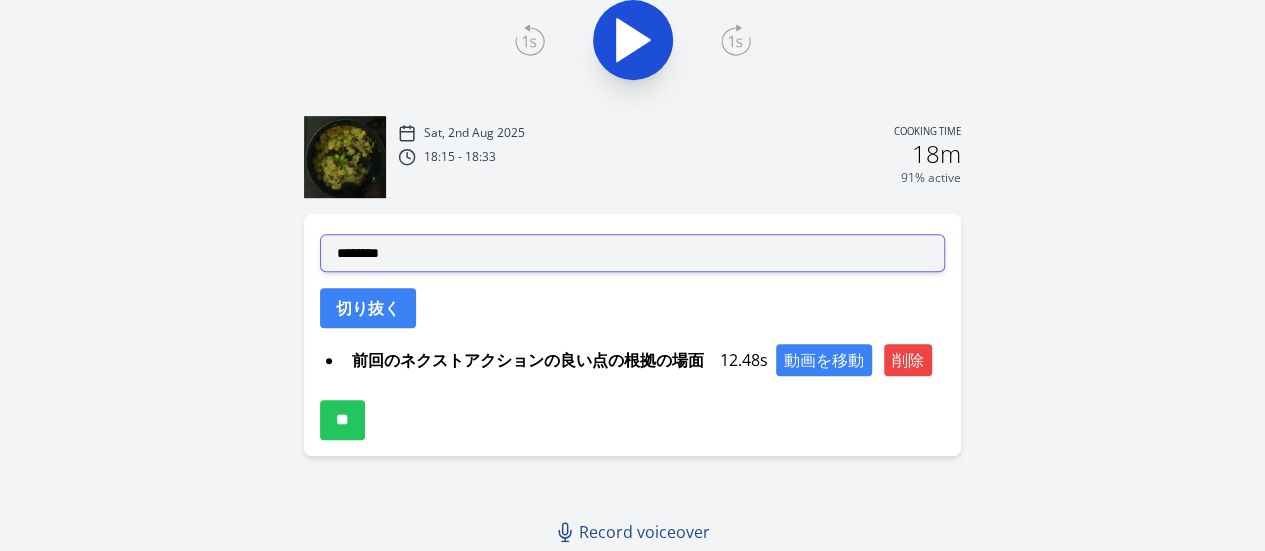 click on "**********" at bounding box center [632, 253] 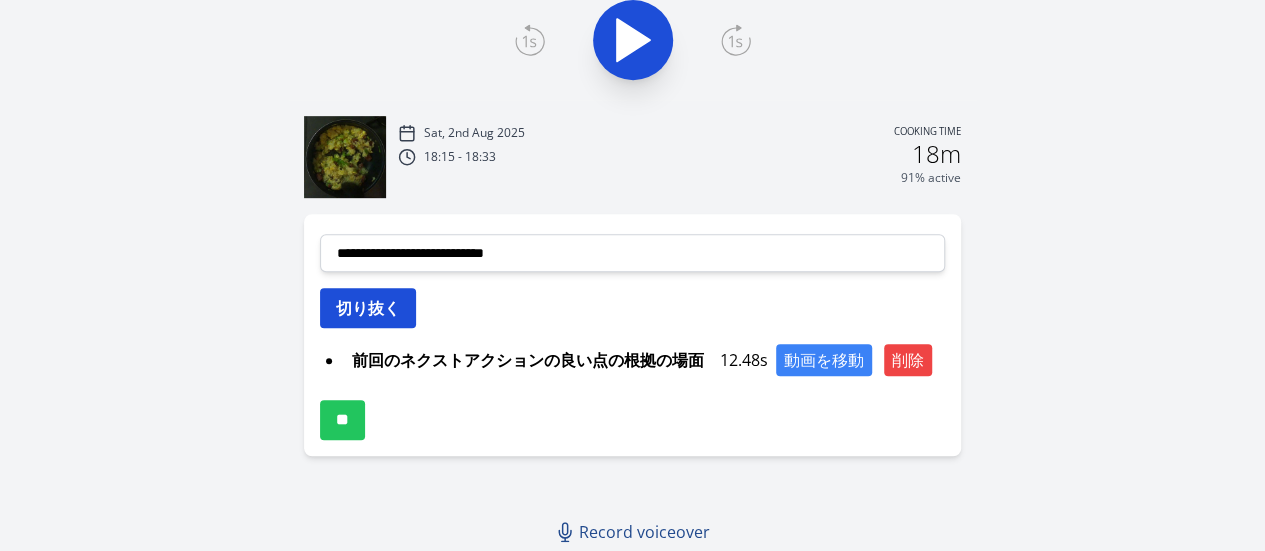 click on "切り抜く" at bounding box center (368, 308) 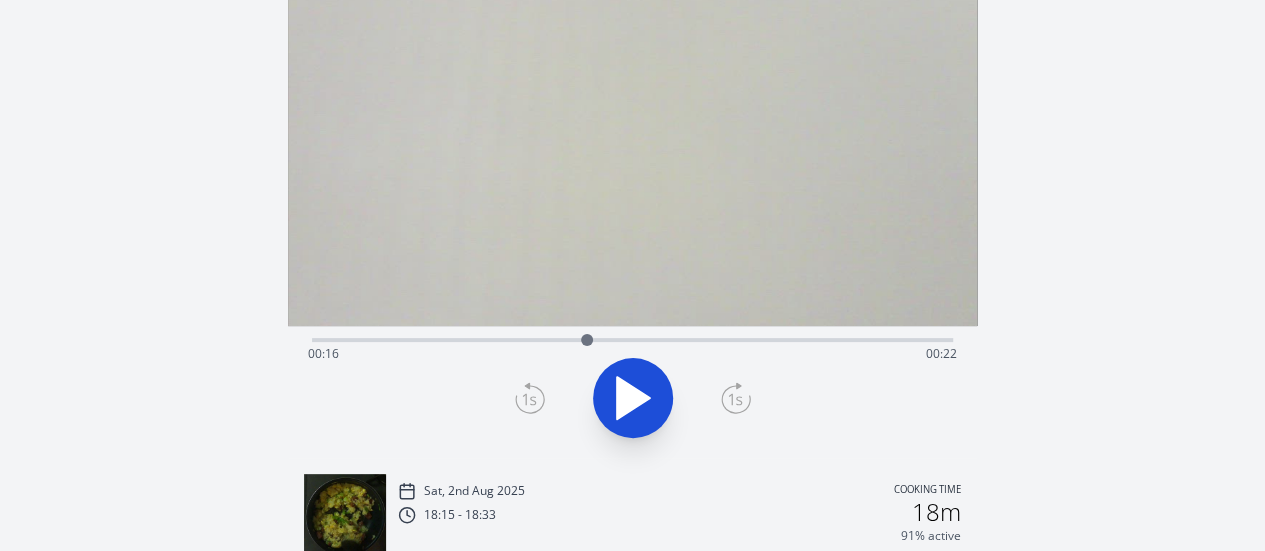 scroll, scrollTop: 97, scrollLeft: 0, axis: vertical 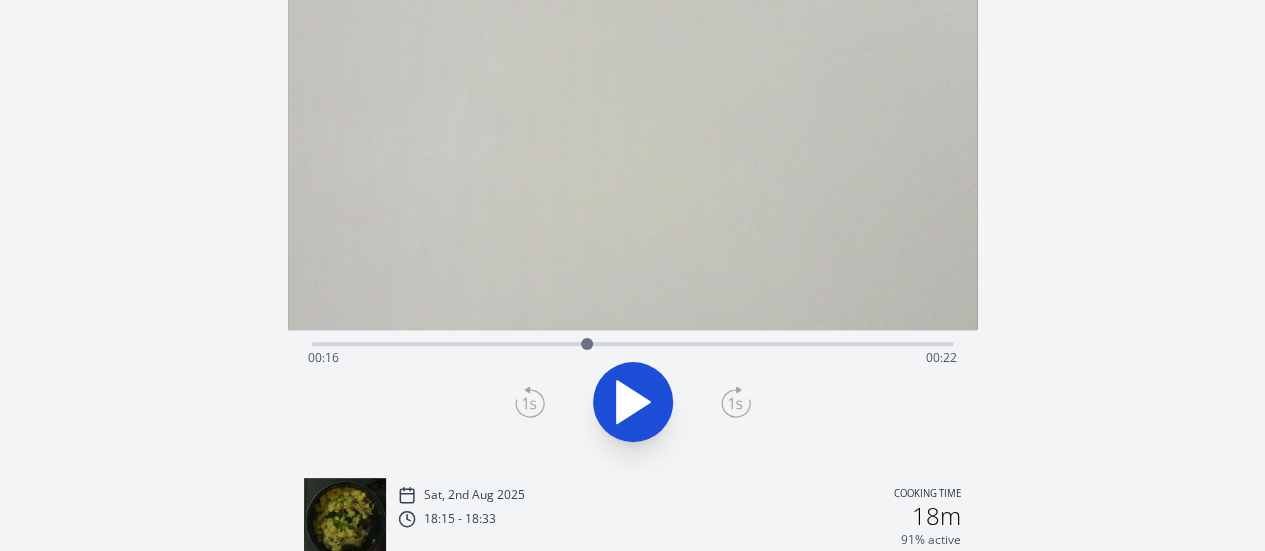 click on "Time elapsed:  00:16
Time remaining:  00:22" at bounding box center [632, 342] 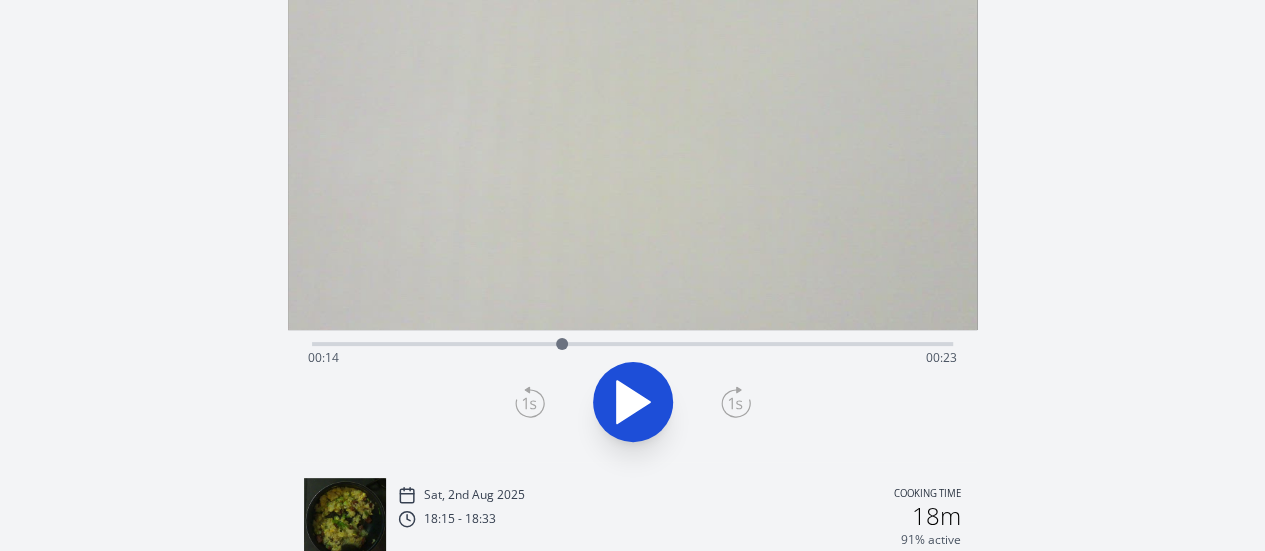 click 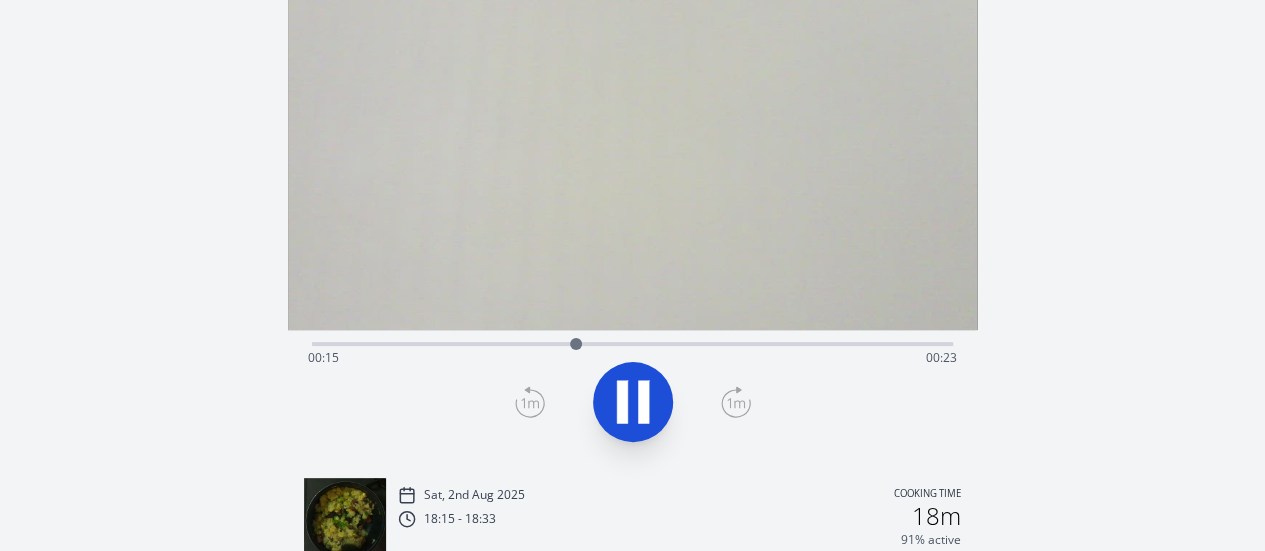 click 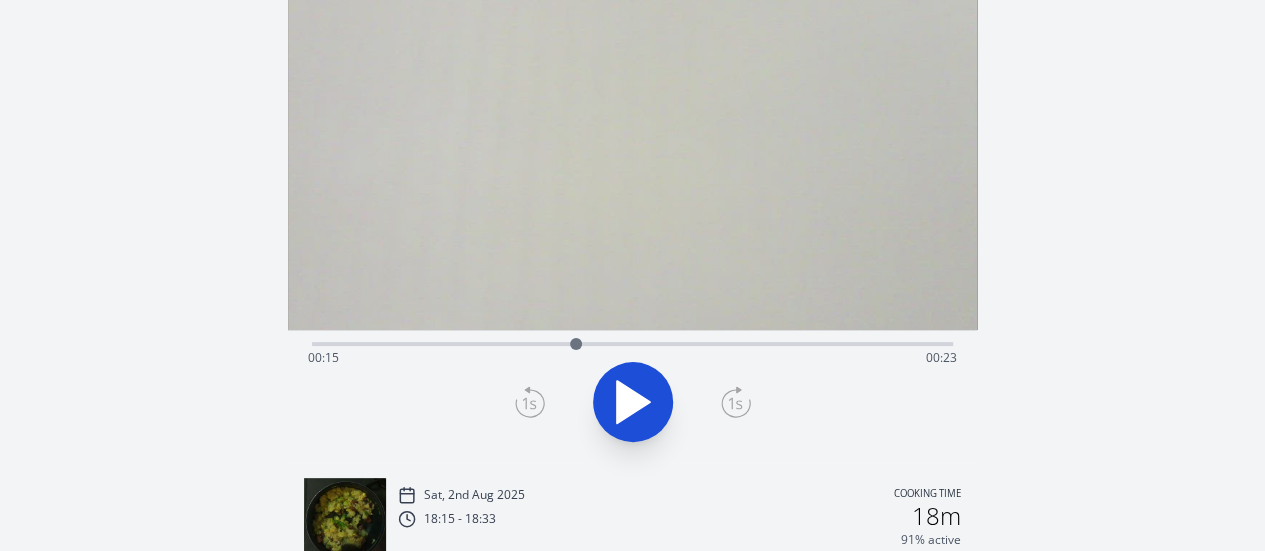 scroll, scrollTop: 539, scrollLeft: 0, axis: vertical 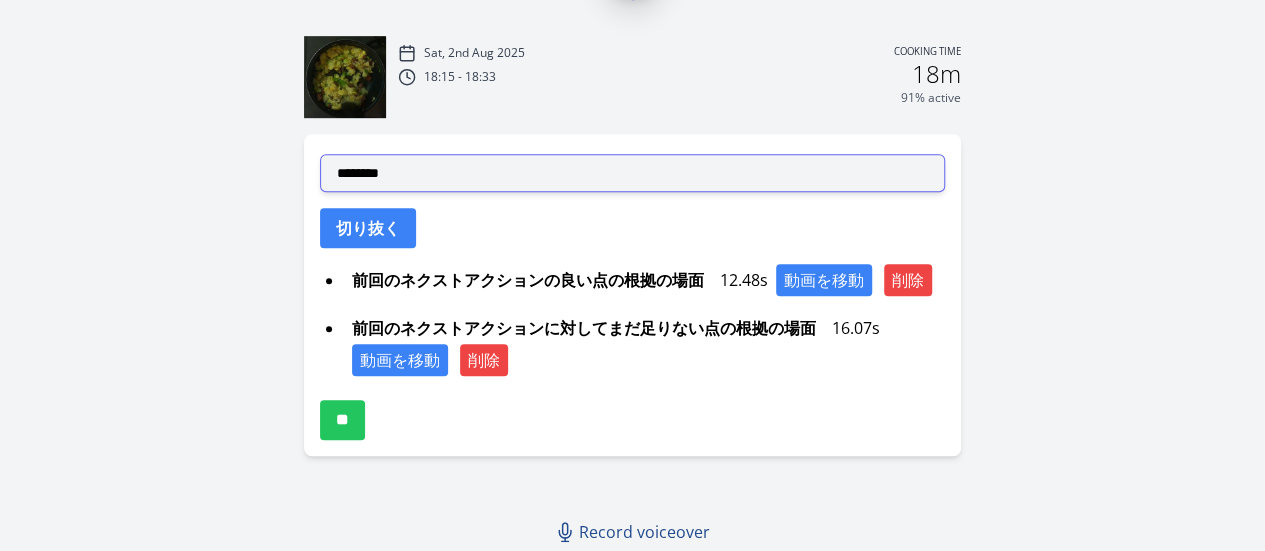 click on "**********" at bounding box center (632, 173) 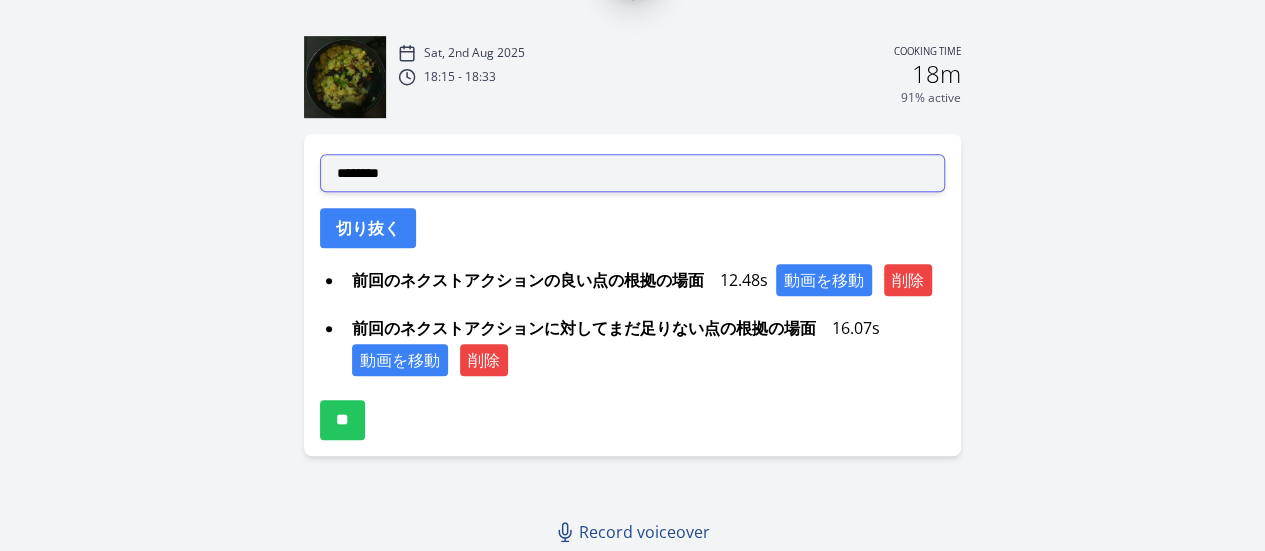 select on "**********" 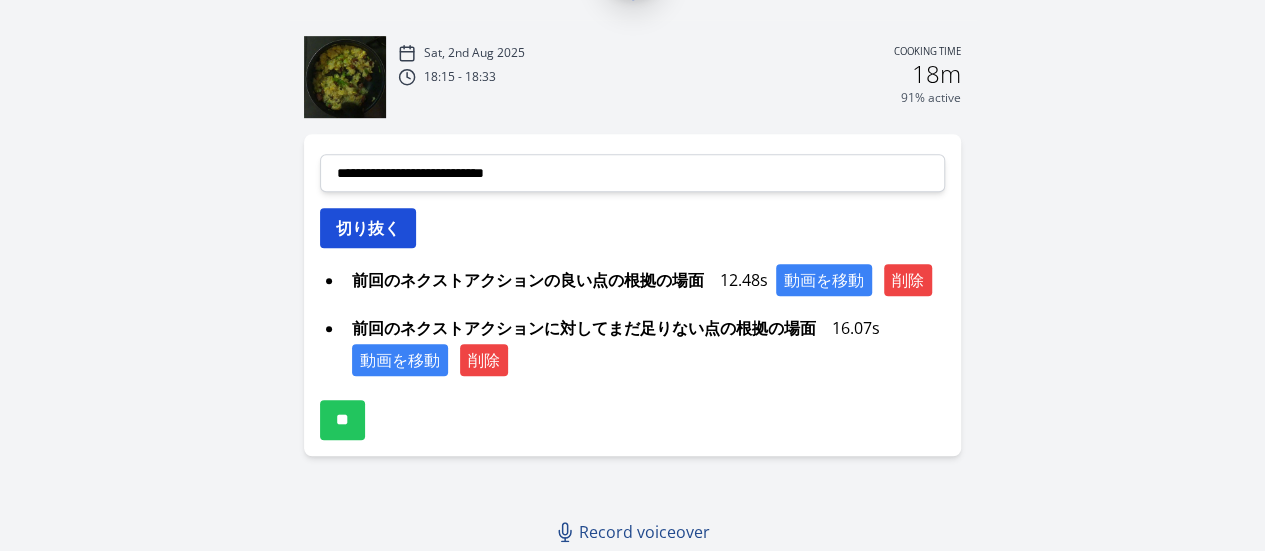 click on "切り抜く" at bounding box center (368, 228) 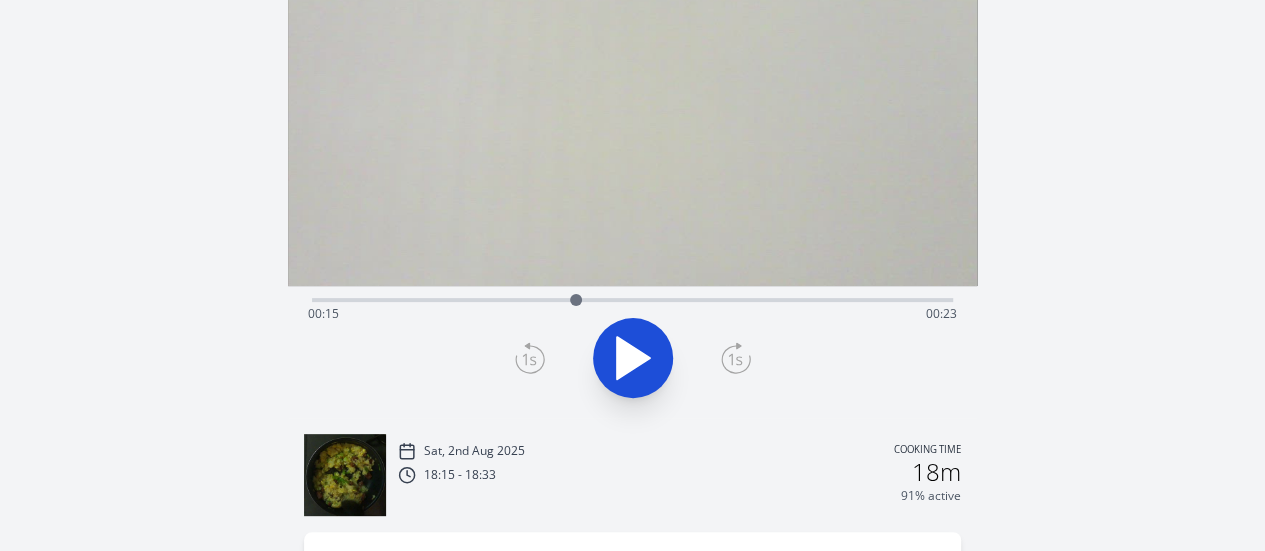 scroll, scrollTop: 140, scrollLeft: 0, axis: vertical 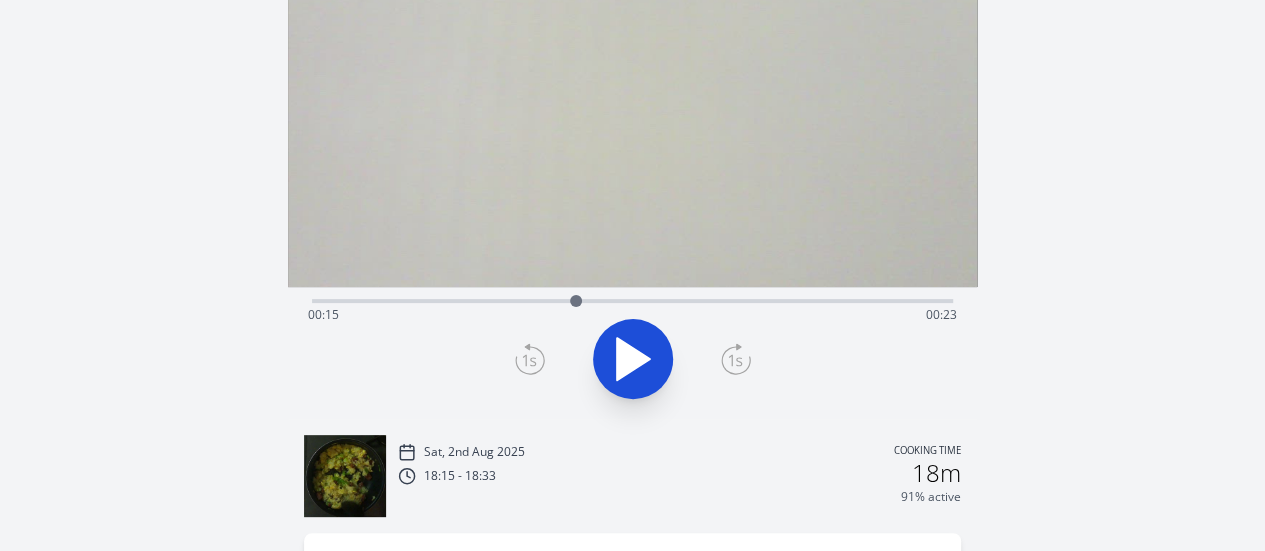 click 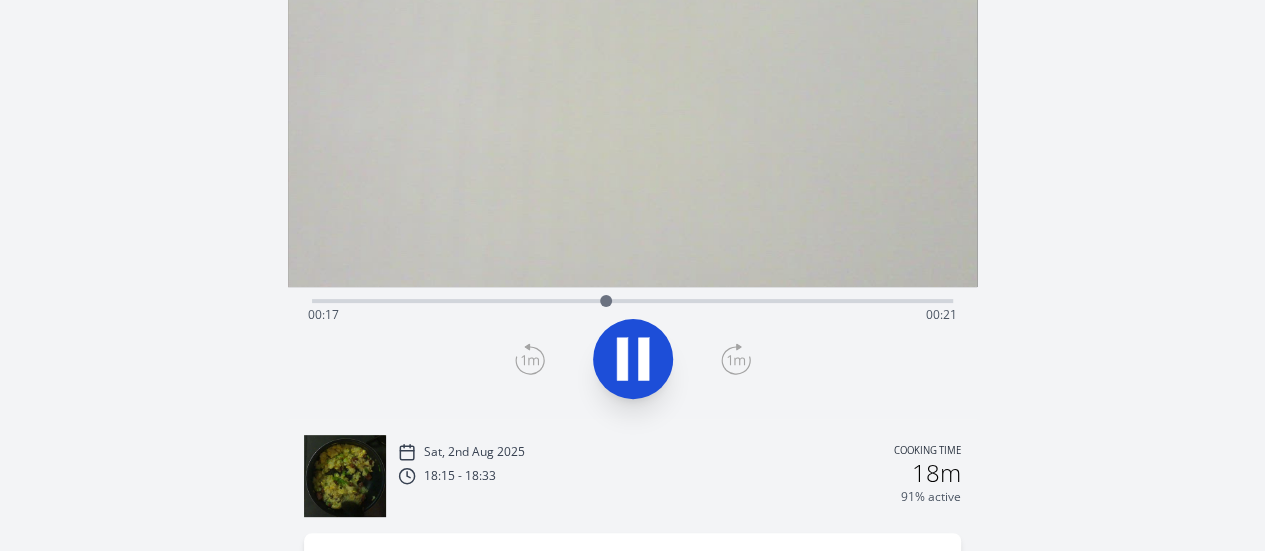 click 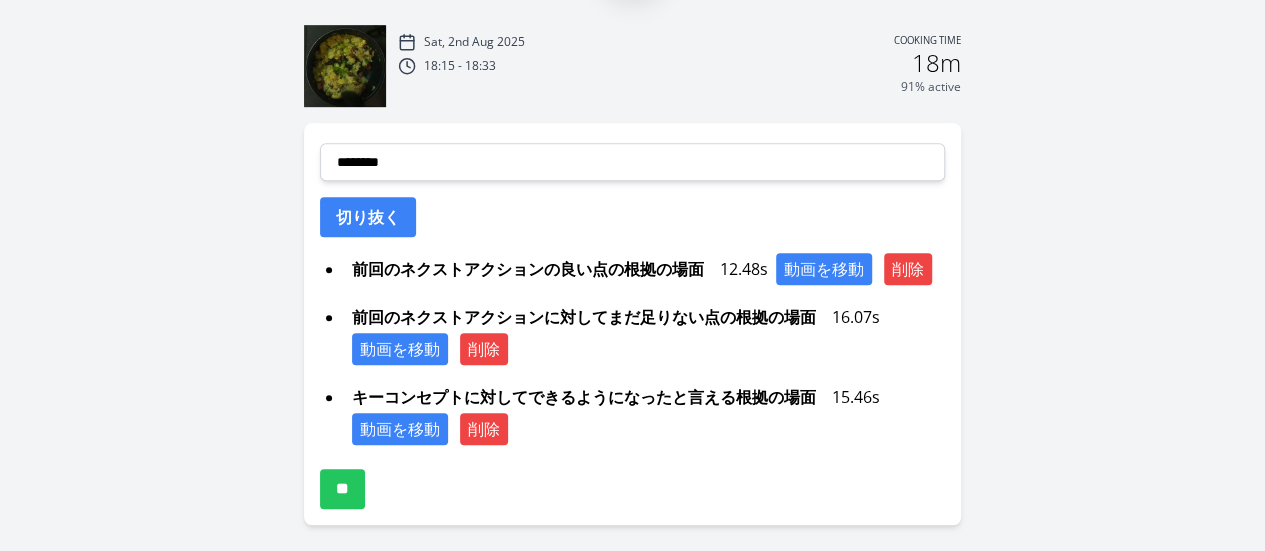 scroll, scrollTop: 551, scrollLeft: 0, axis: vertical 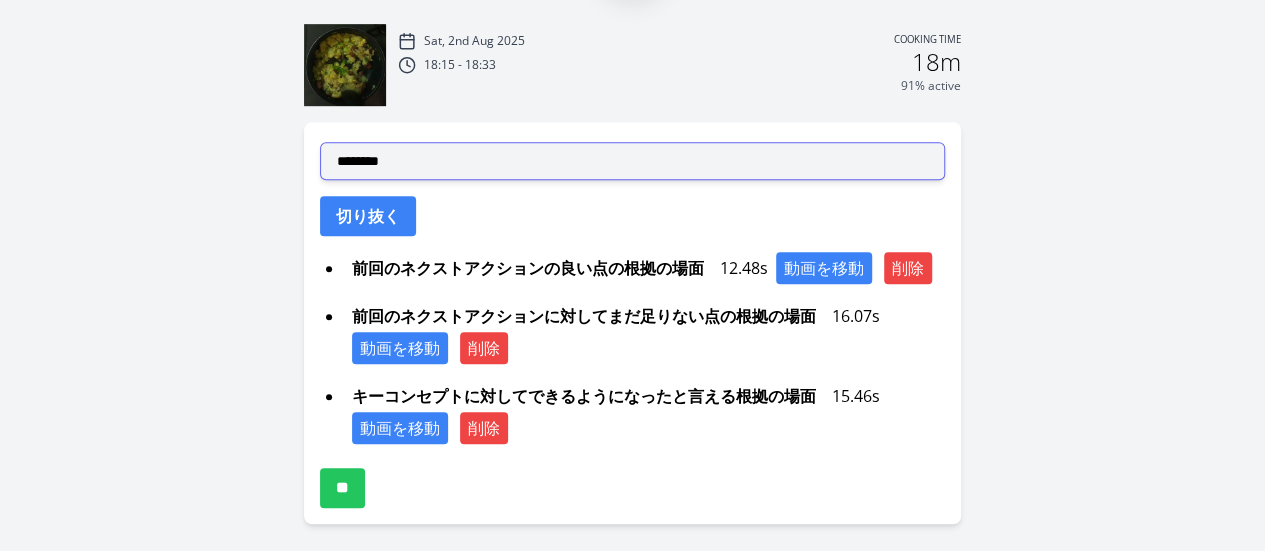 click on "**********" at bounding box center (632, 161) 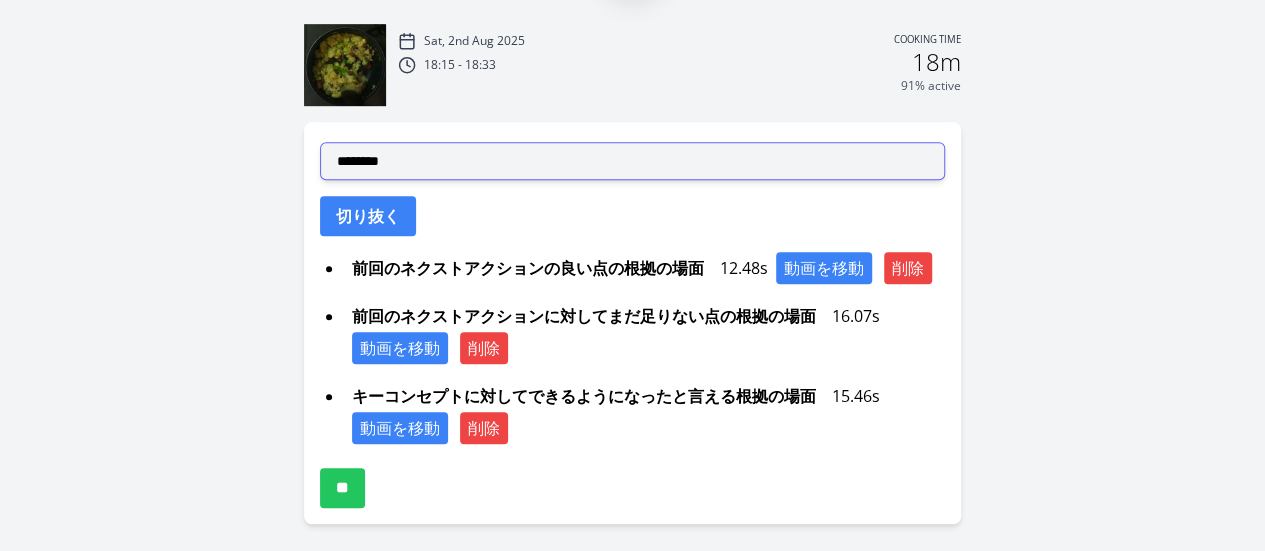 select on "**********" 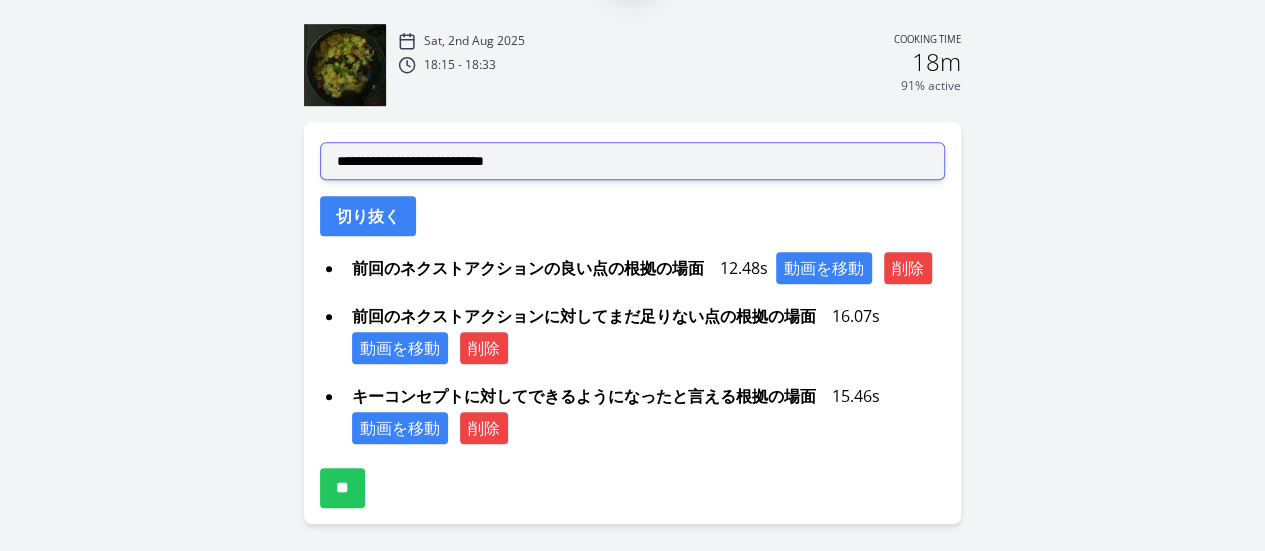 click on "**********" at bounding box center (632, 161) 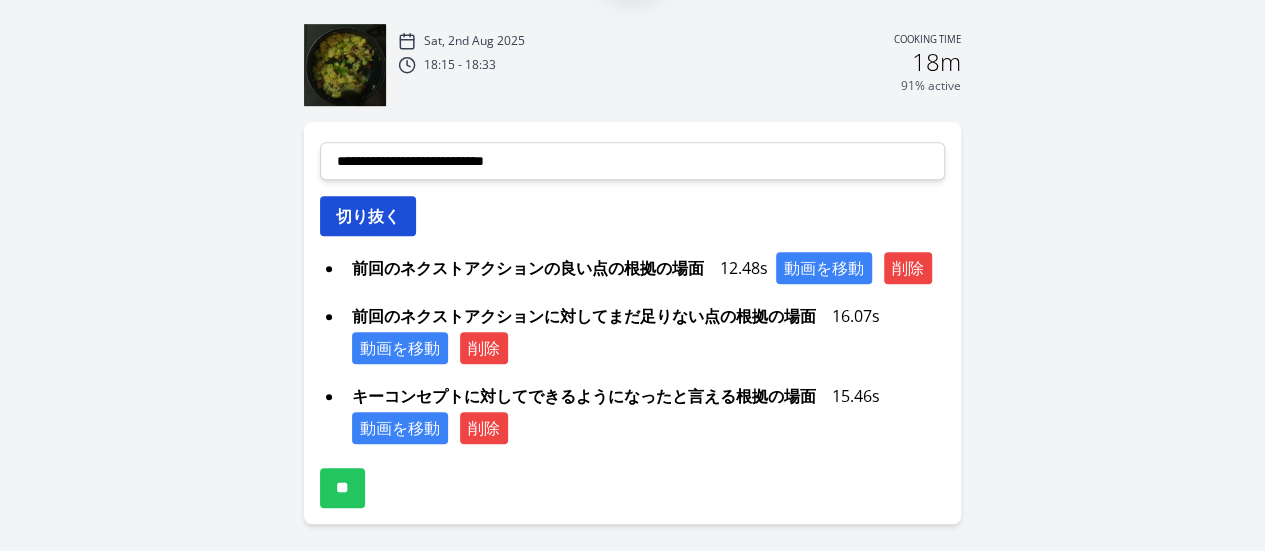click on "切り抜く" at bounding box center (368, 216) 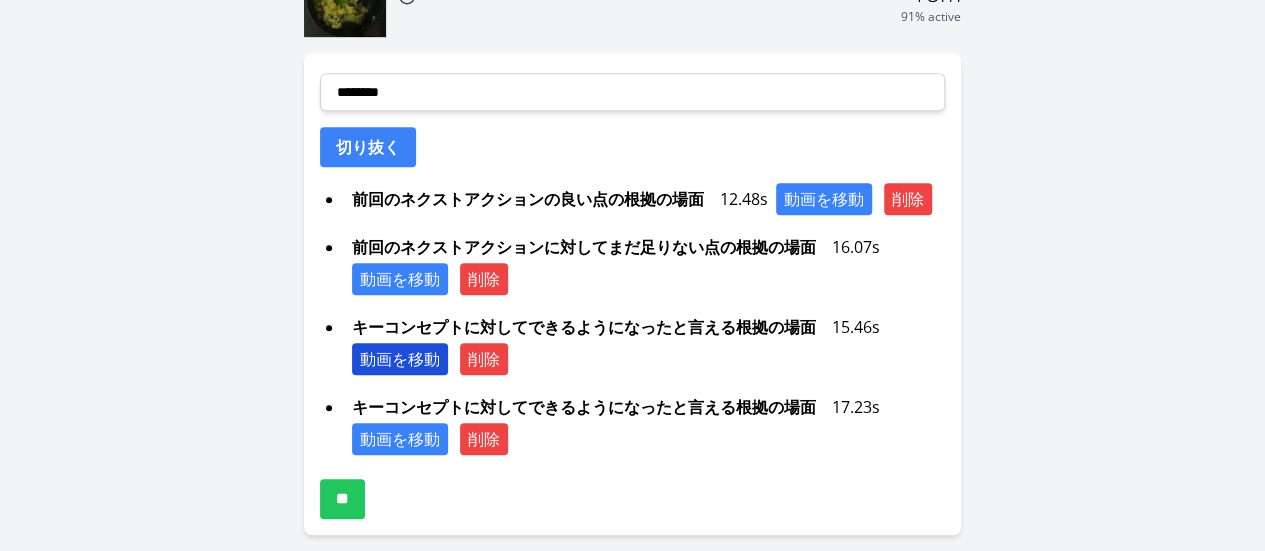 scroll, scrollTop: 621, scrollLeft: 0, axis: vertical 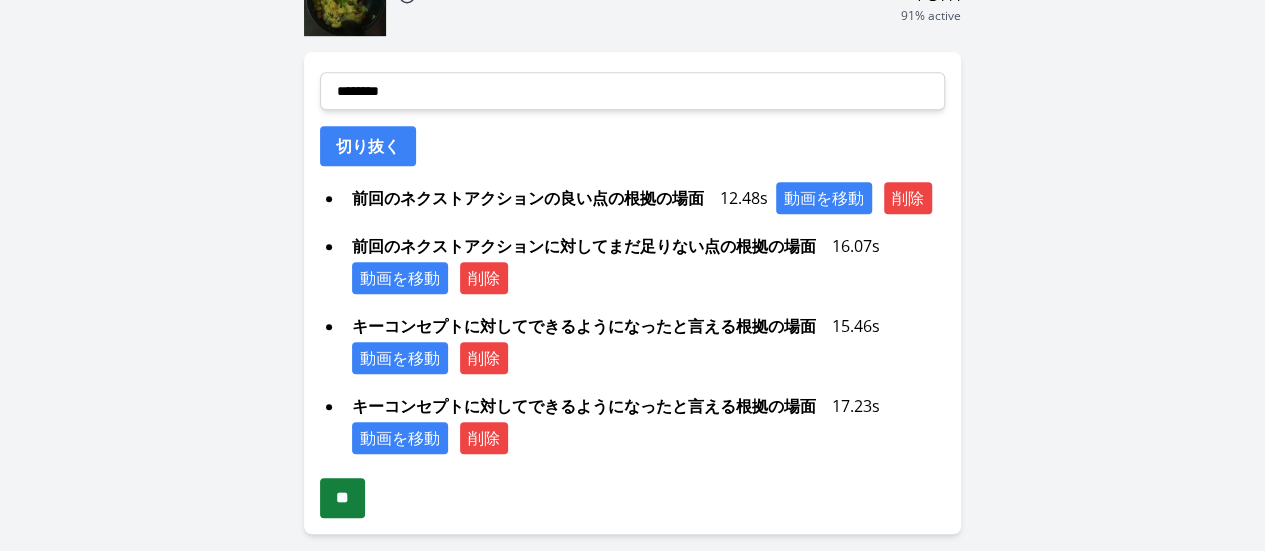 click on "**" at bounding box center (342, 498) 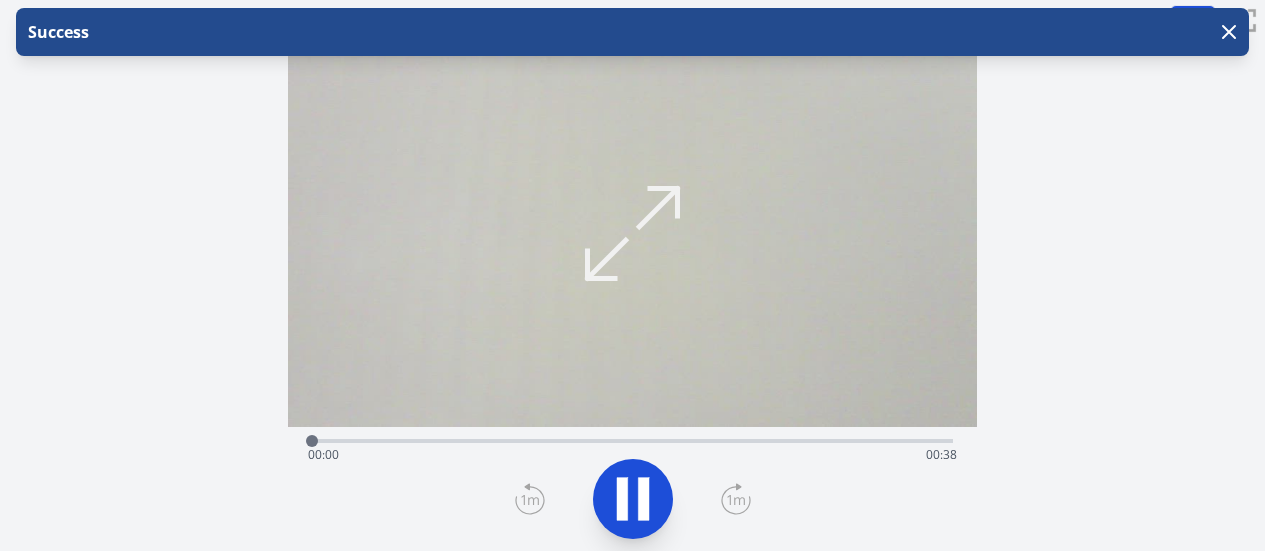 scroll, scrollTop: 0, scrollLeft: 0, axis: both 